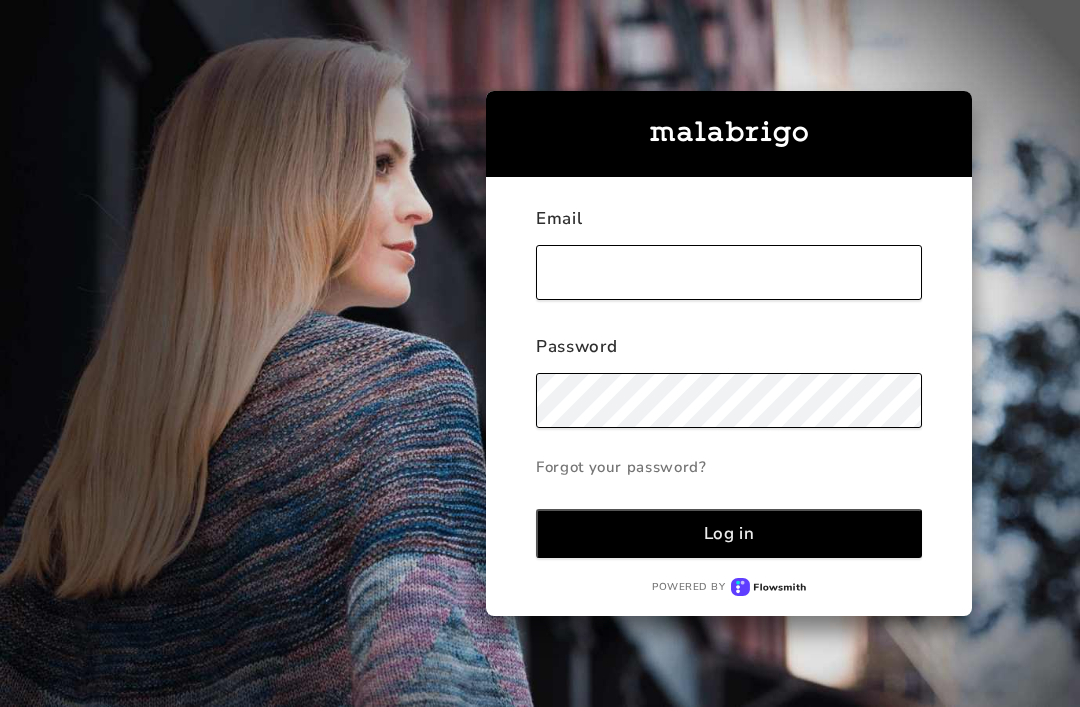 scroll, scrollTop: 0, scrollLeft: 0, axis: both 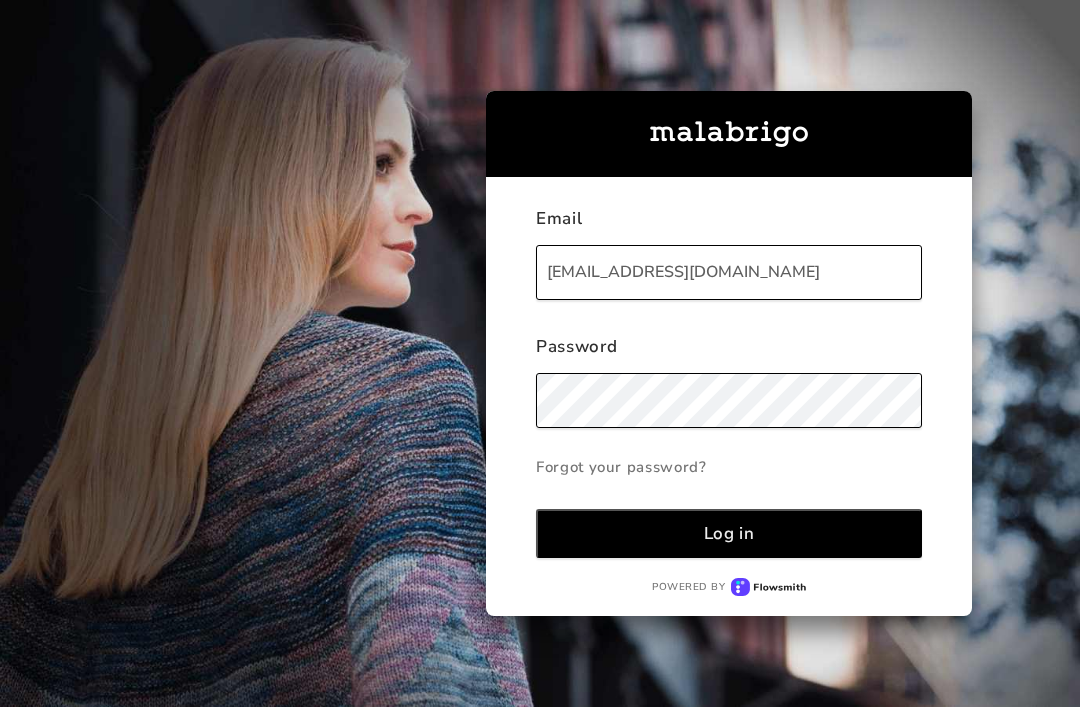 click on "Log in" at bounding box center (729, 533) 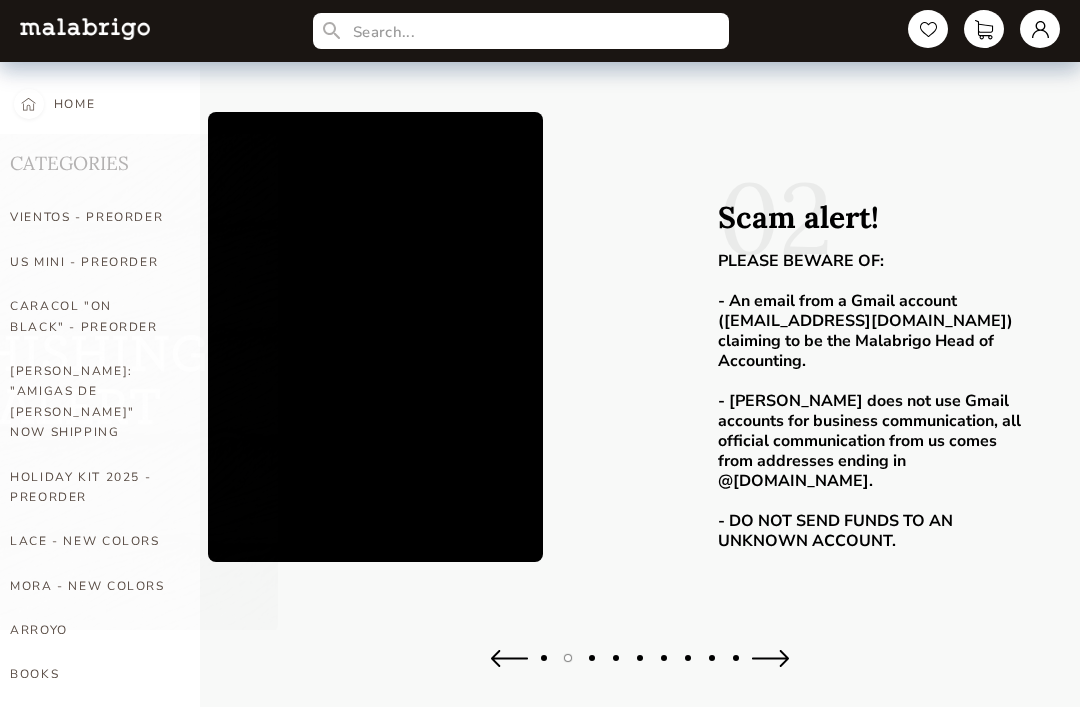 click at bounding box center [1040, 29] 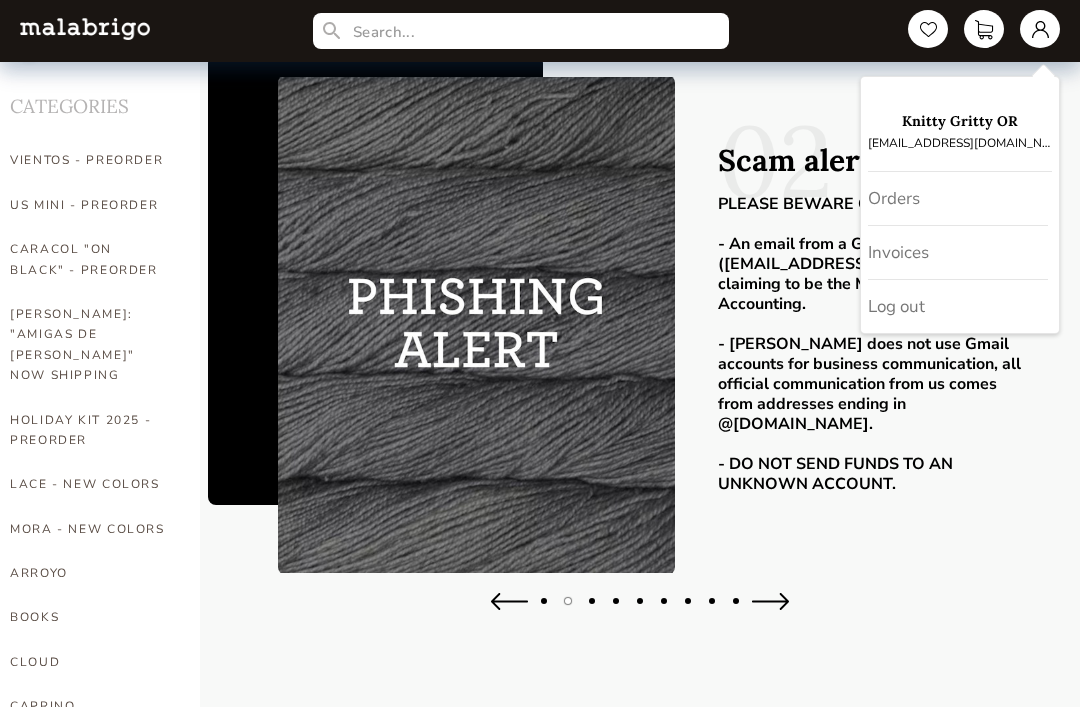 scroll, scrollTop: 56, scrollLeft: 0, axis: vertical 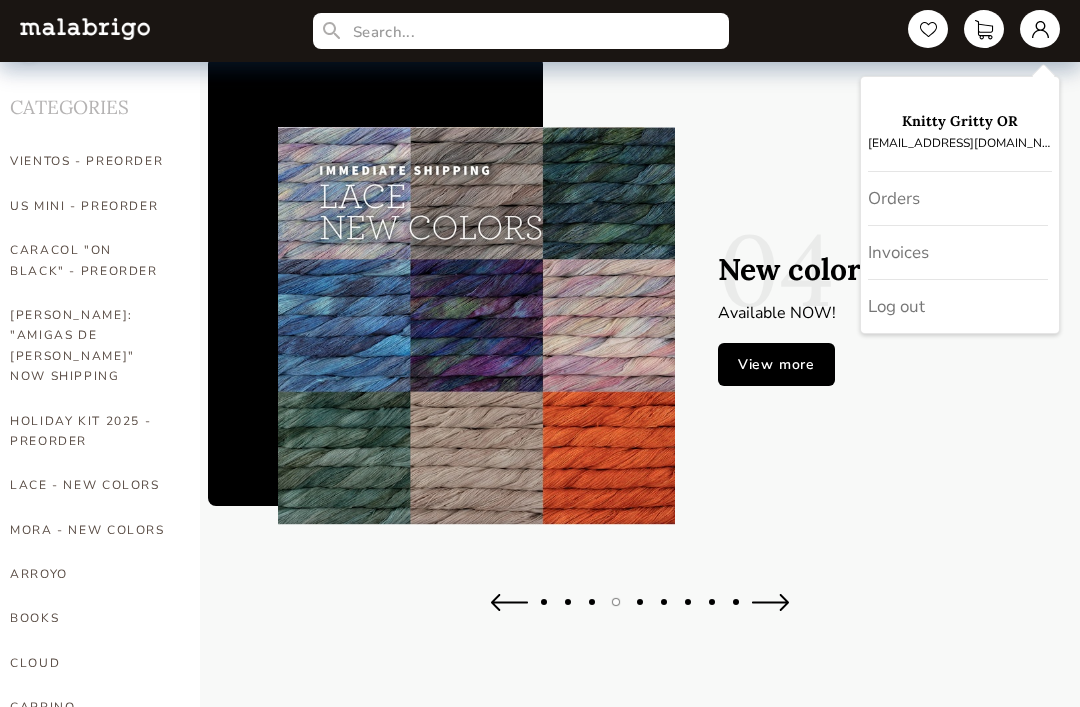 click on "[PERSON_NAME]: "AMIGAS DE [PERSON_NAME]"  NOW SHIPPING" at bounding box center [90, 346] 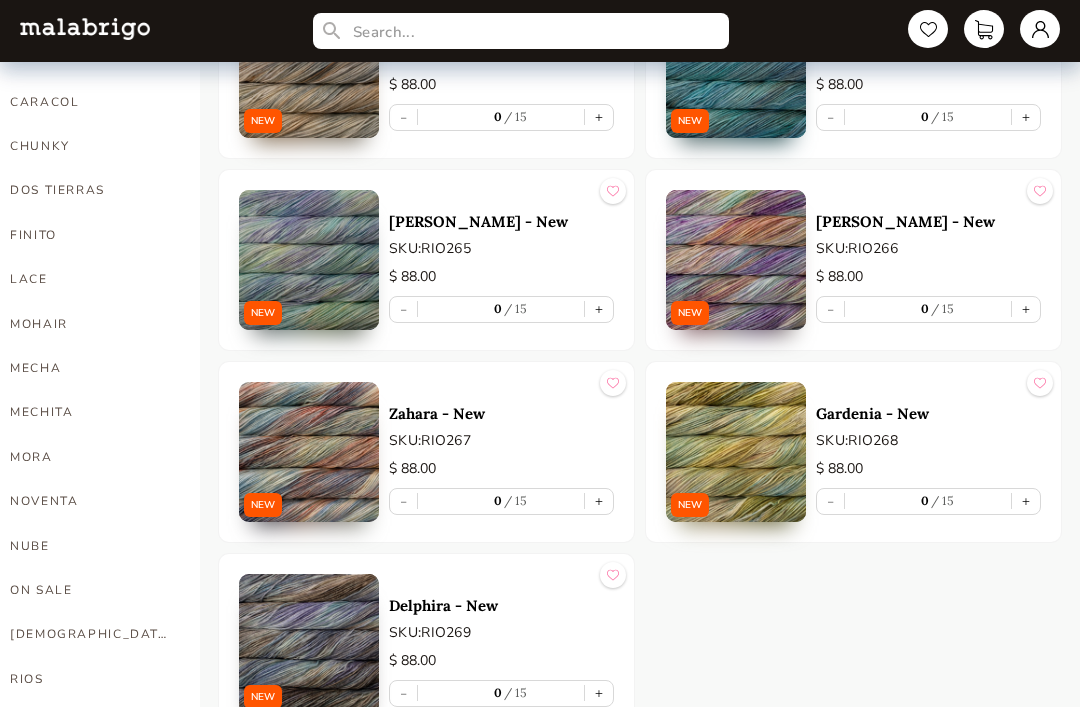scroll, scrollTop: 708, scrollLeft: 0, axis: vertical 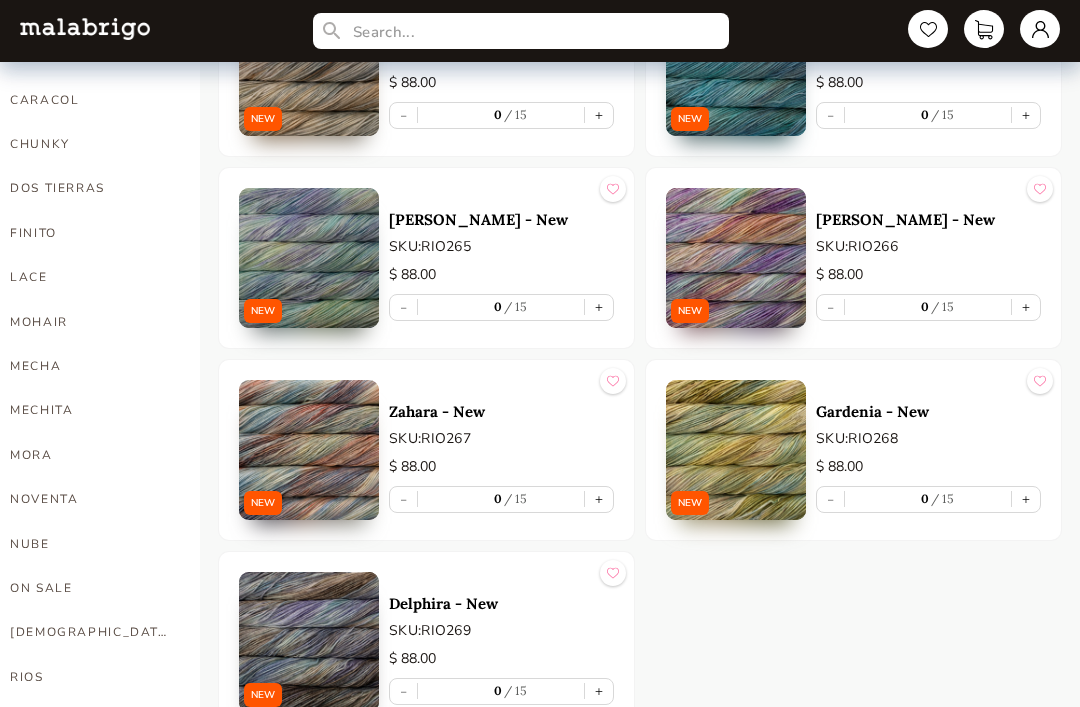click at bounding box center (309, 258) 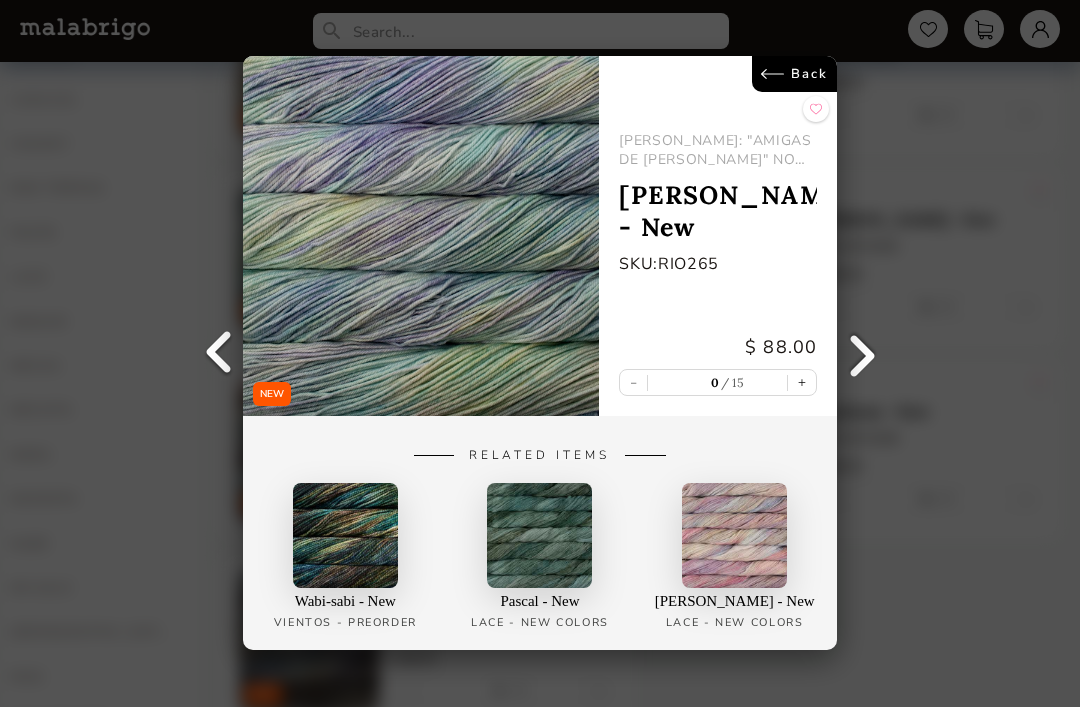 click at bounding box center (218, 354) 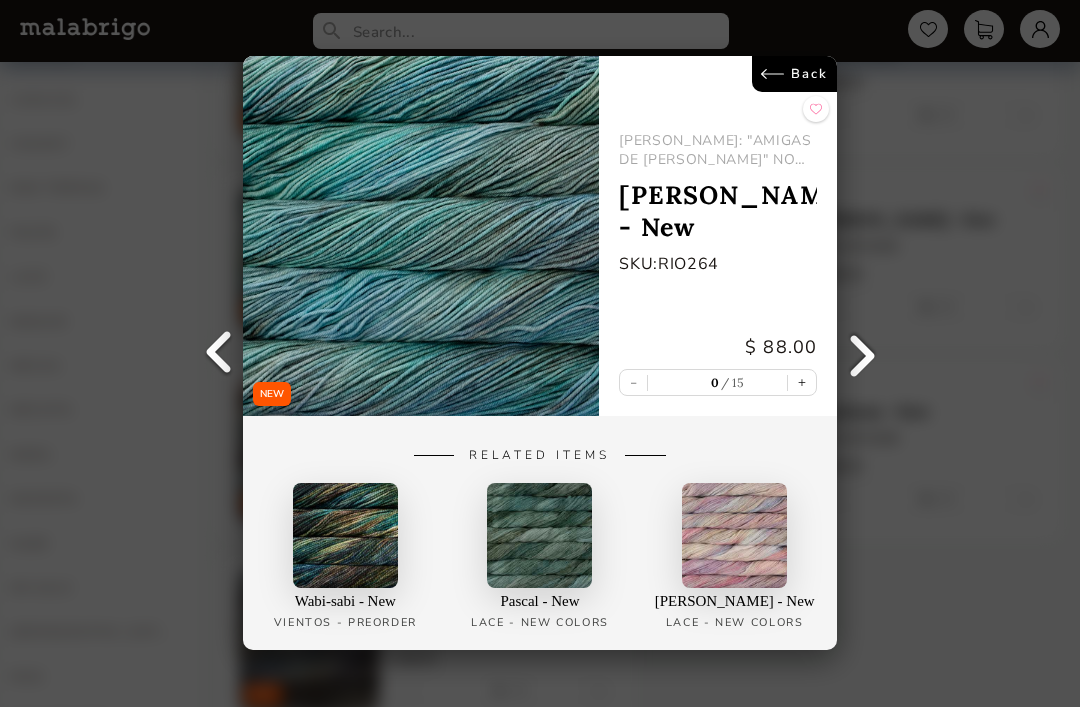 click on "NEW Back [PERSON_NAME]: "AMIGAS DE [PERSON_NAME]"  NOW SHIPPING [PERSON_NAME] - [GEOGRAPHIC_DATA]:  RIO264 $   88.00 - 0 15 + Related Items Wabi-sabi - New VIENTOS - PREORDER Pascal - New LACE - NEW COLORS [PERSON_NAME] - New LACE - NEW COLORS" at bounding box center (540, 353) 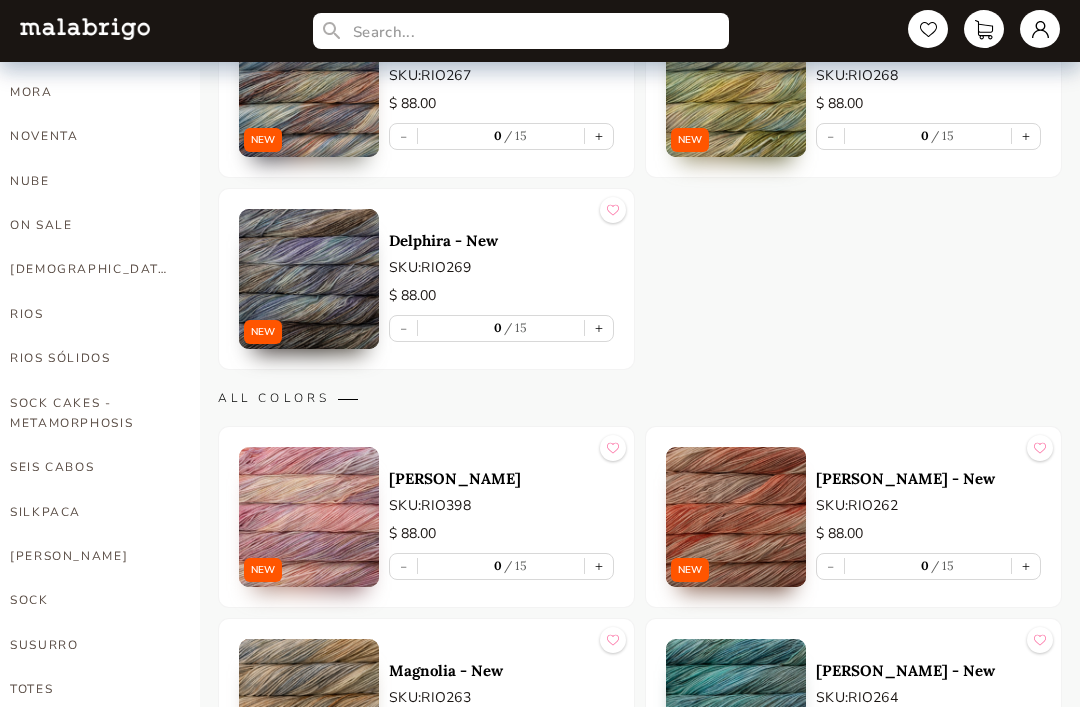 scroll, scrollTop: 1071, scrollLeft: 0, axis: vertical 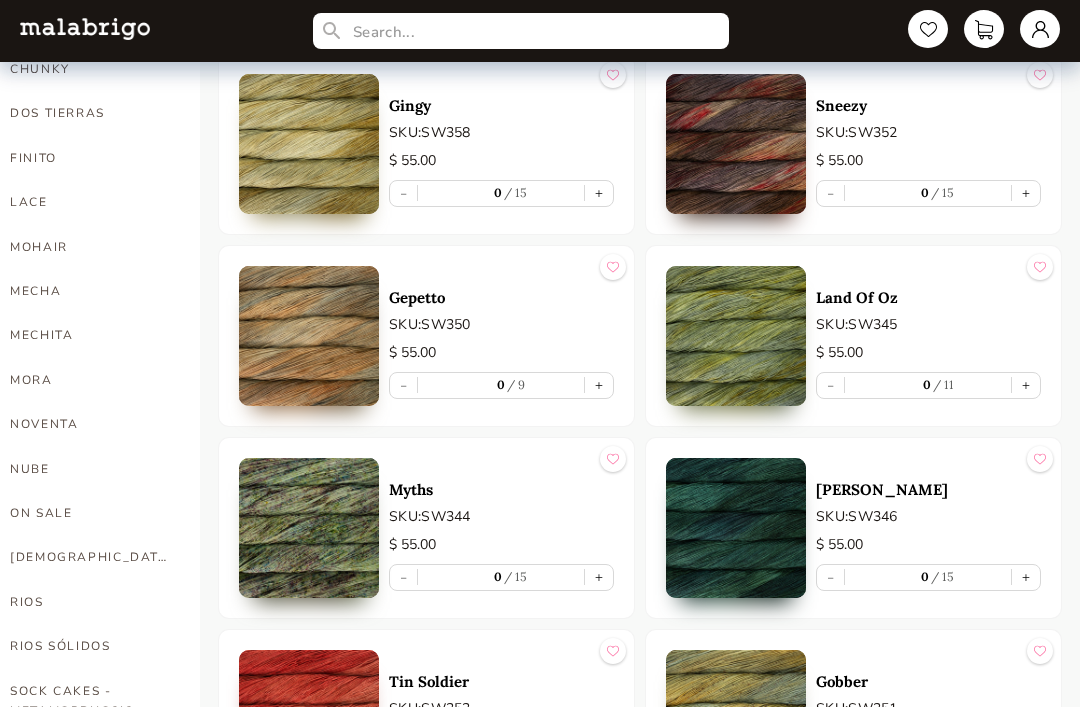 click at bounding box center [736, 336] 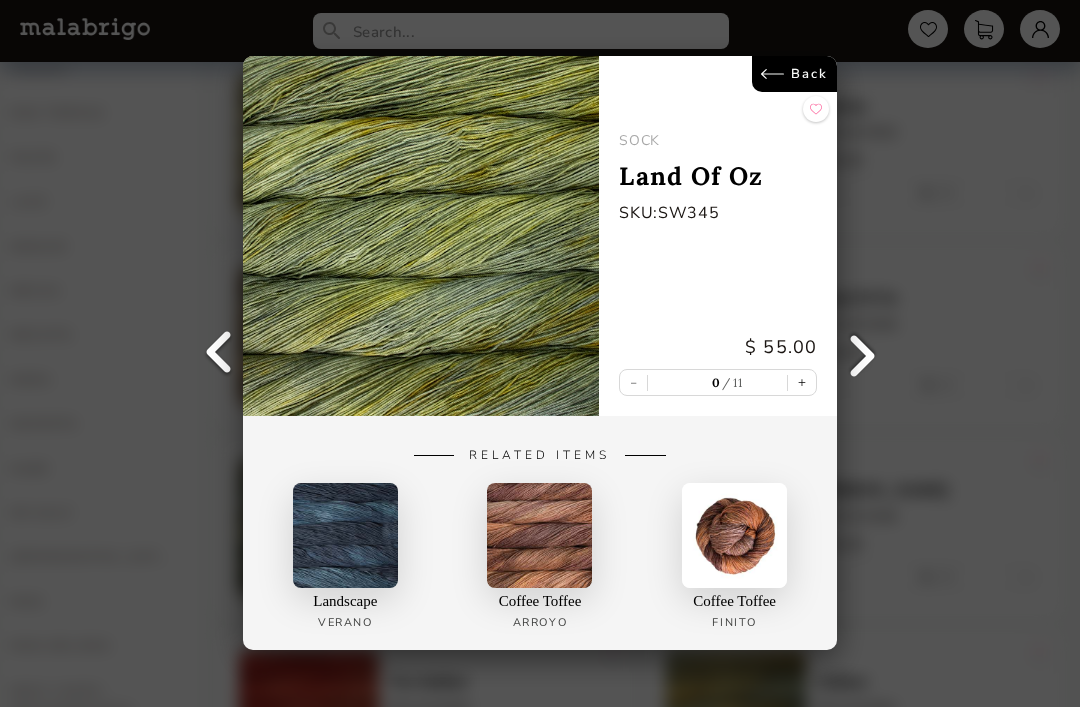 click on "Back" at bounding box center (794, 74) 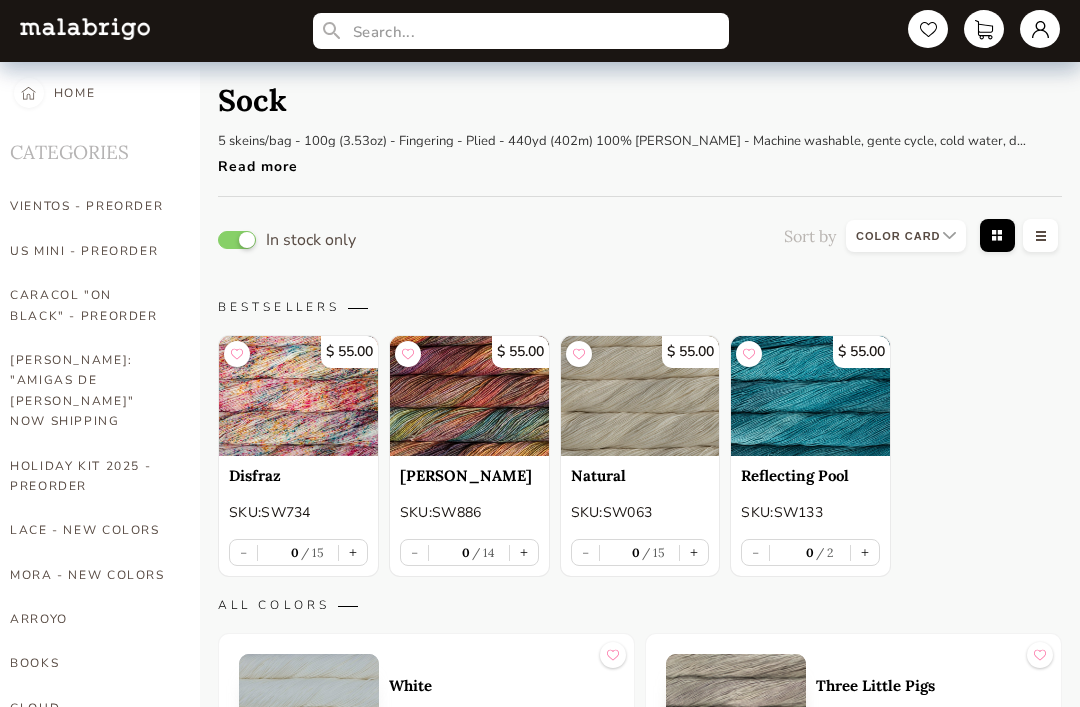 scroll, scrollTop: 14, scrollLeft: 0, axis: vertical 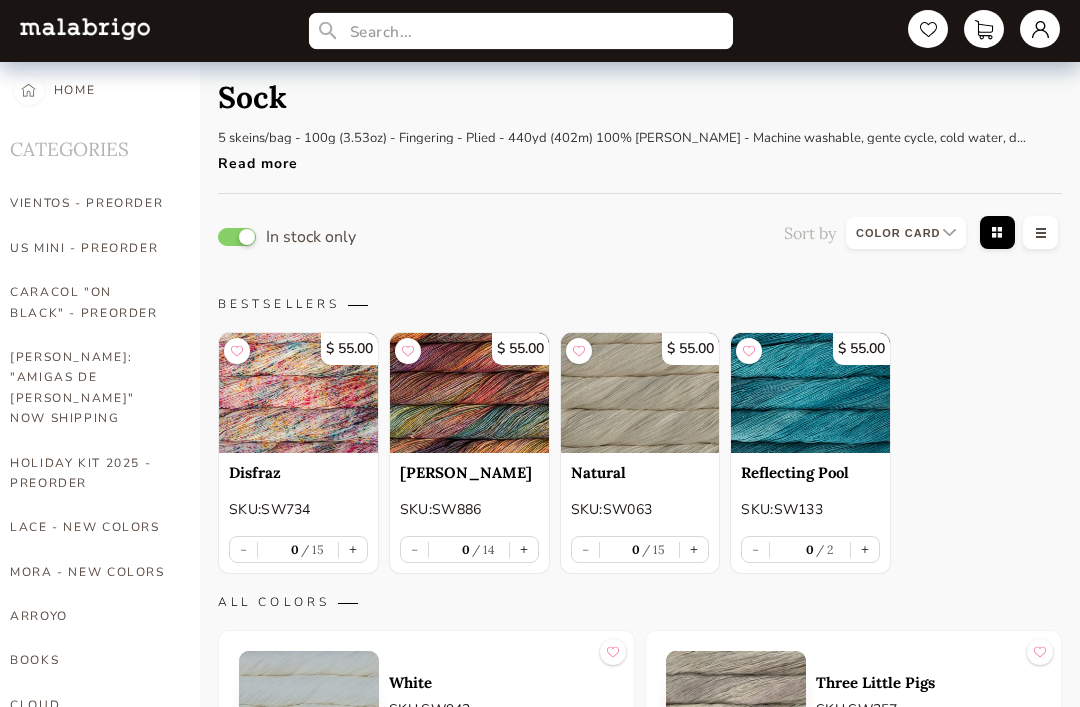 click at bounding box center (521, 31) 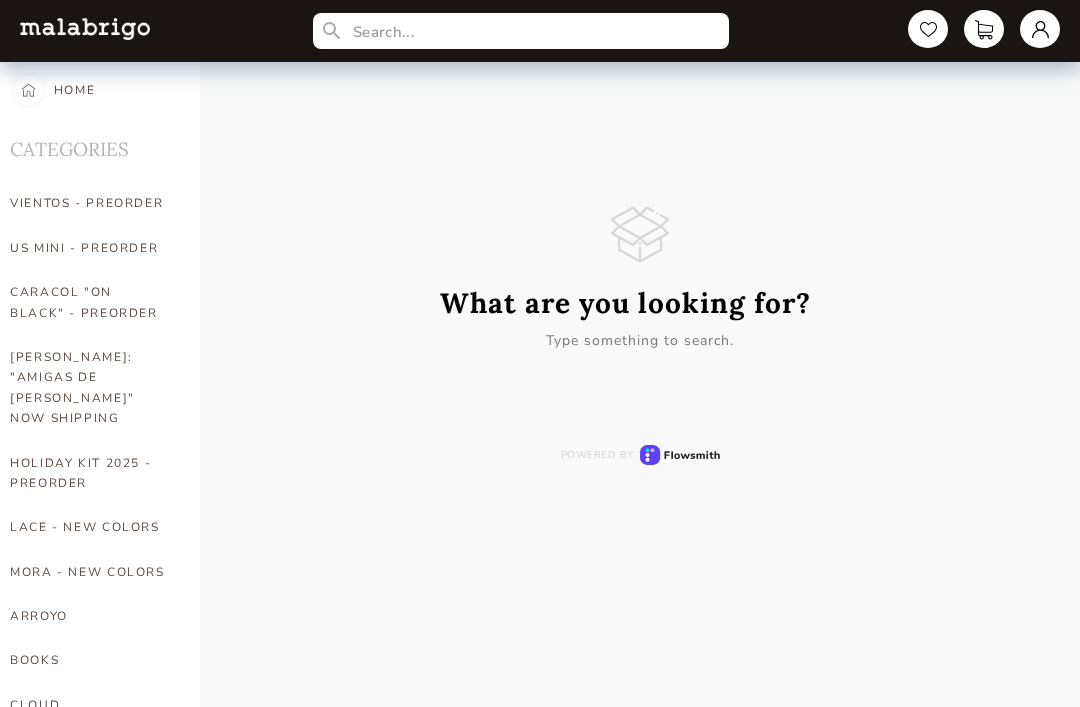 click on "What are you looking for? Type something to search. Powered by" at bounding box center (640, 268) 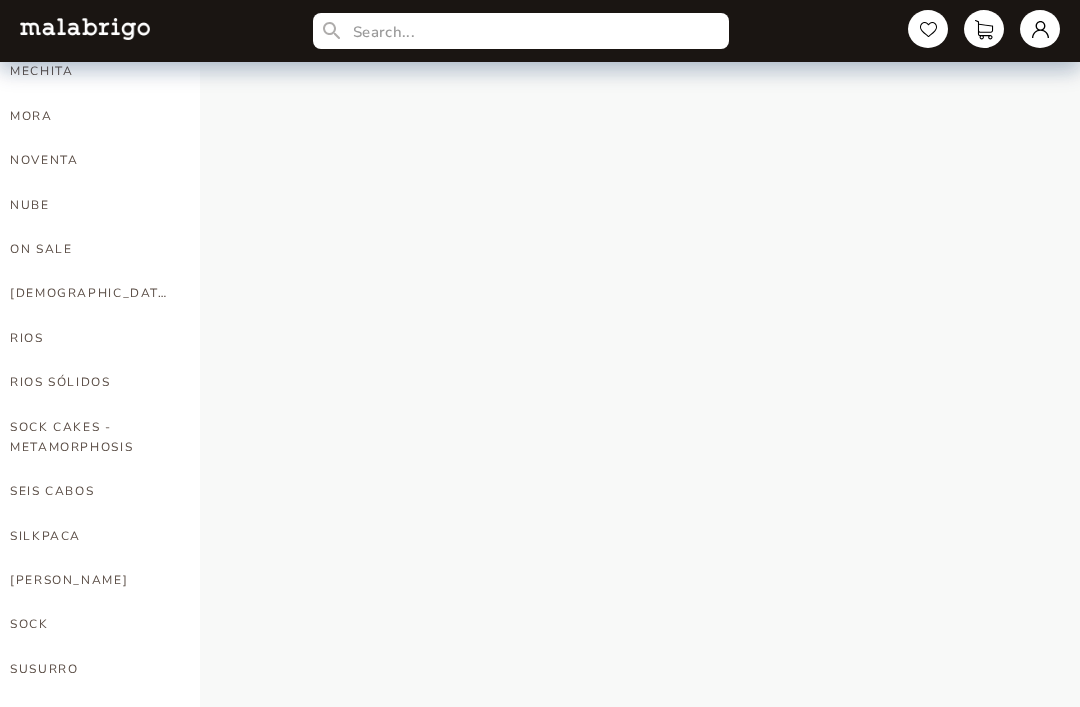 scroll, scrollTop: 1154, scrollLeft: 0, axis: vertical 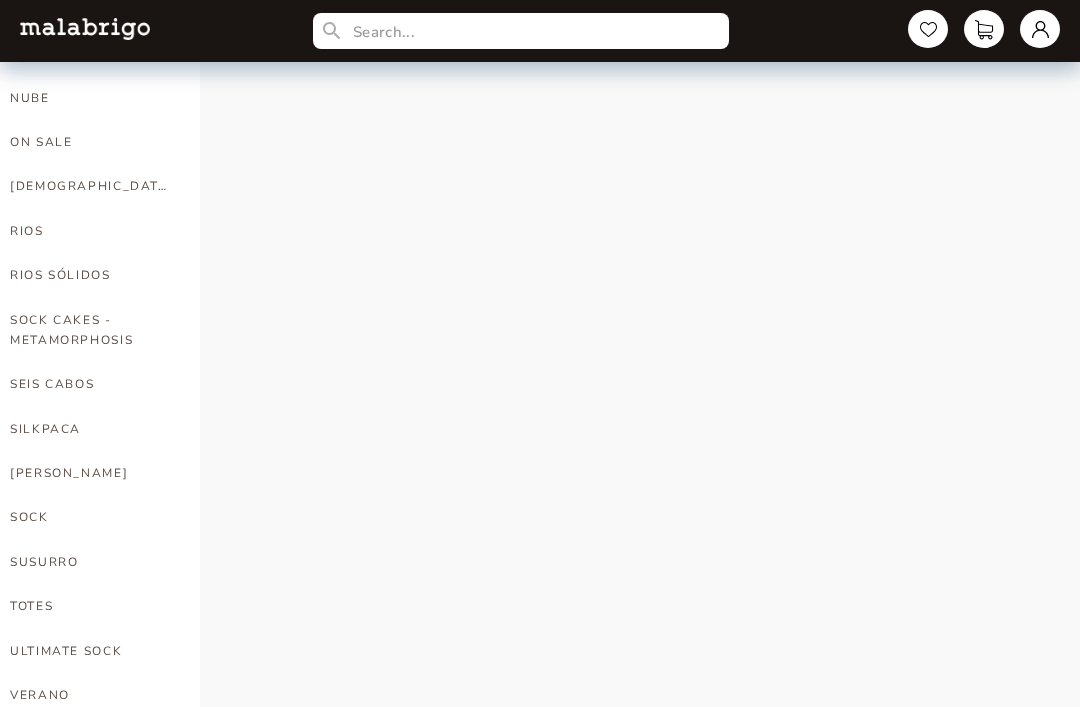 click on "SOCK" at bounding box center [90, 517] 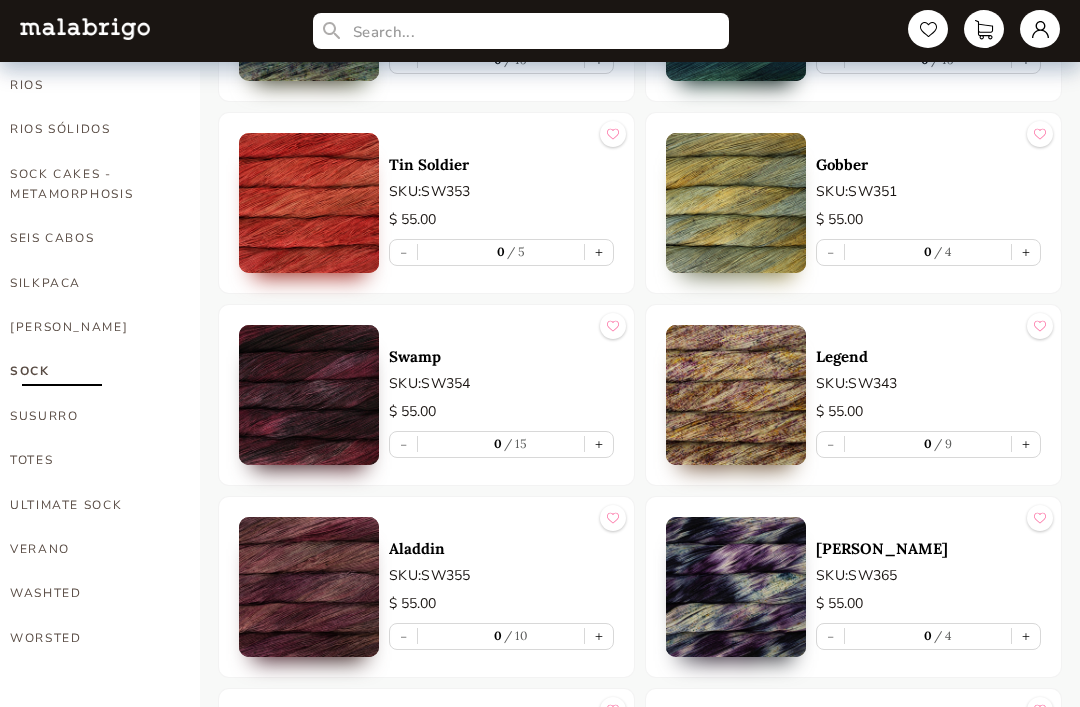 scroll, scrollTop: 1303, scrollLeft: 0, axis: vertical 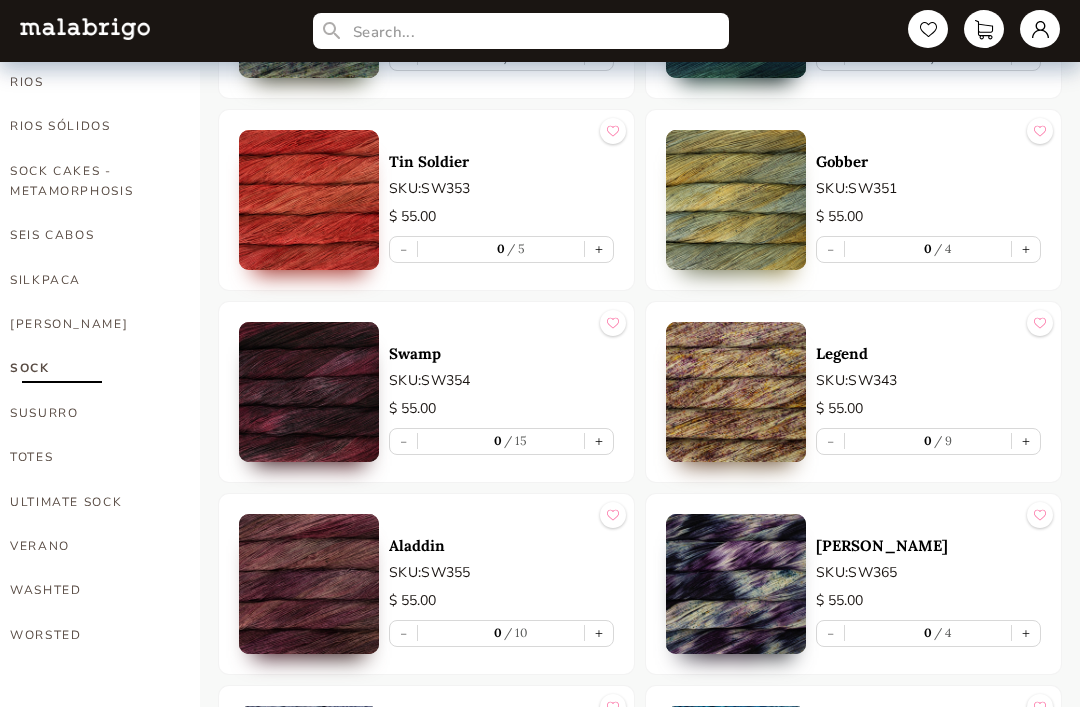 click on "+" at bounding box center (1026, 633) 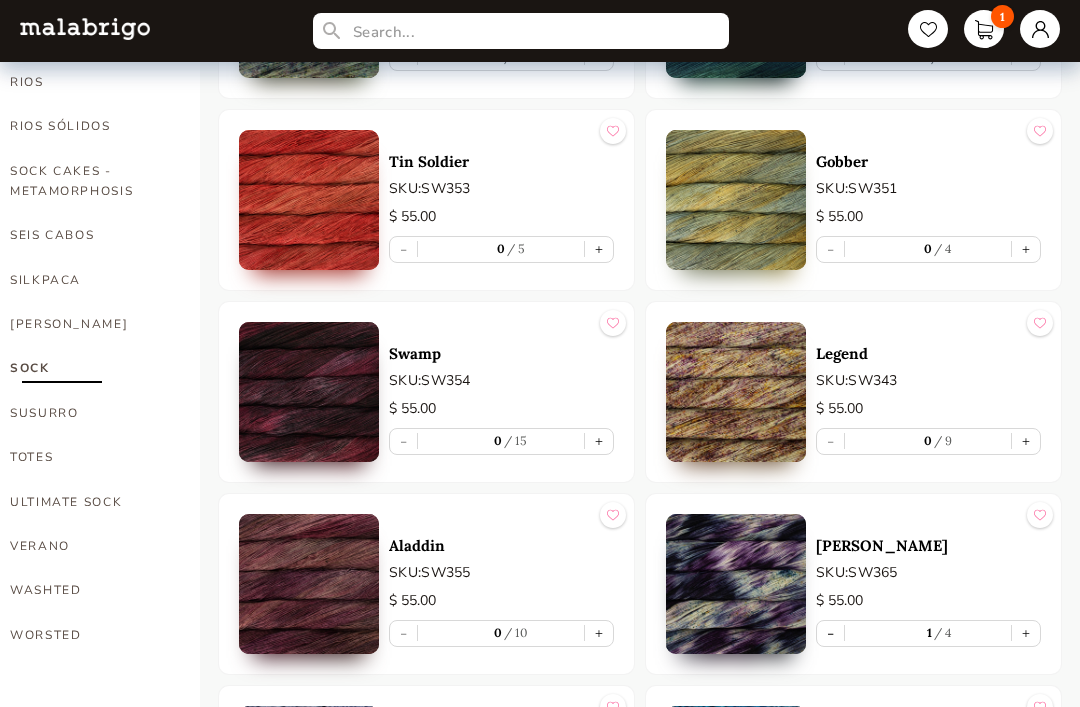 click on "+" at bounding box center [599, 441] 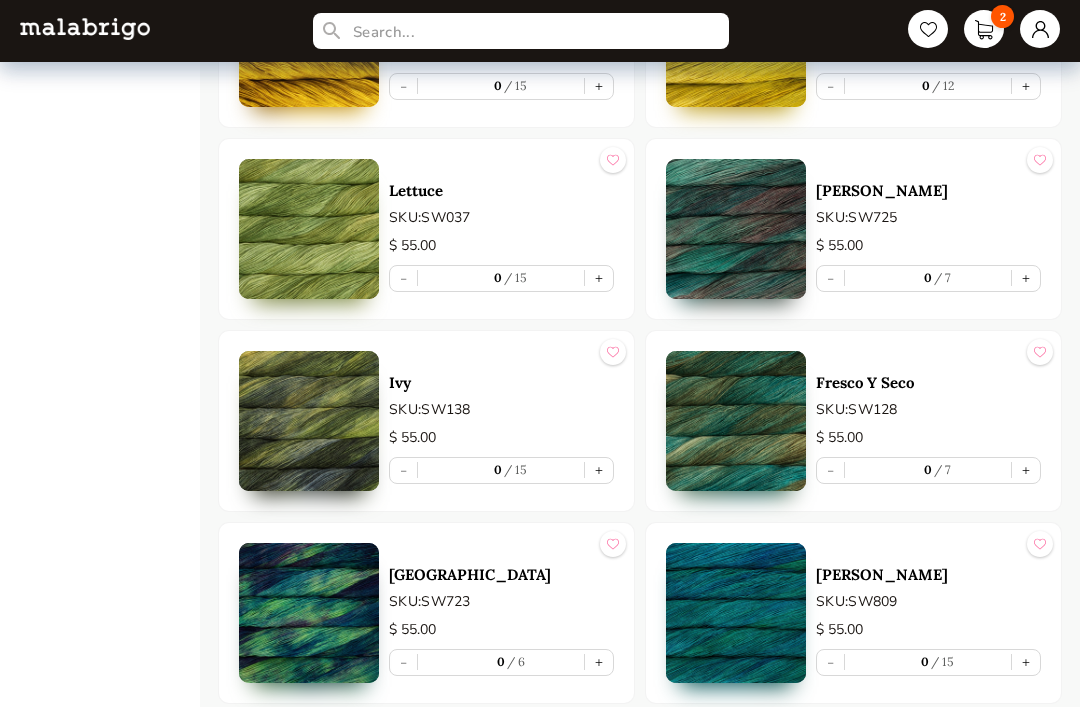 scroll, scrollTop: 3581, scrollLeft: 0, axis: vertical 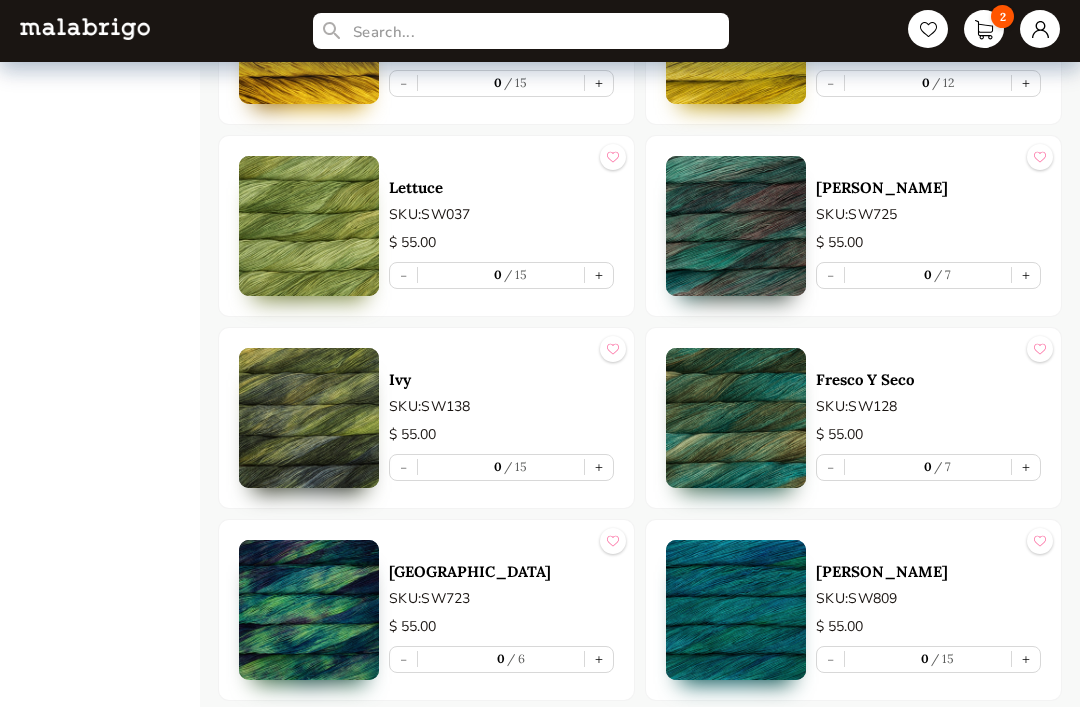 click on "+" at bounding box center (599, 467) 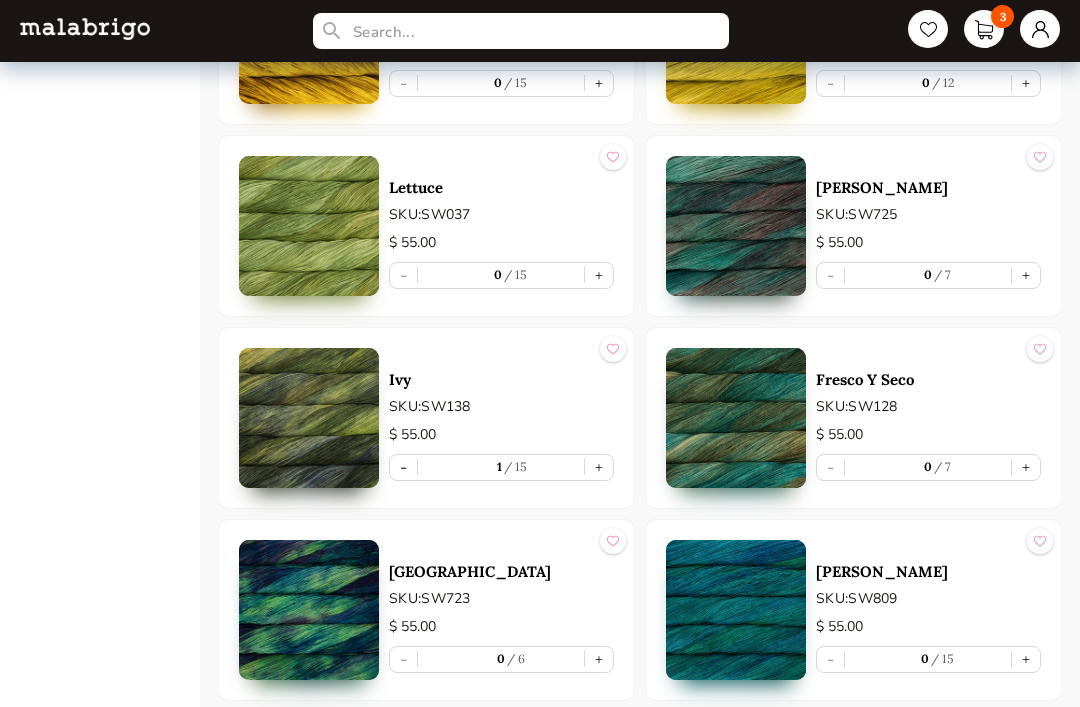 click on "+" at bounding box center (599, 467) 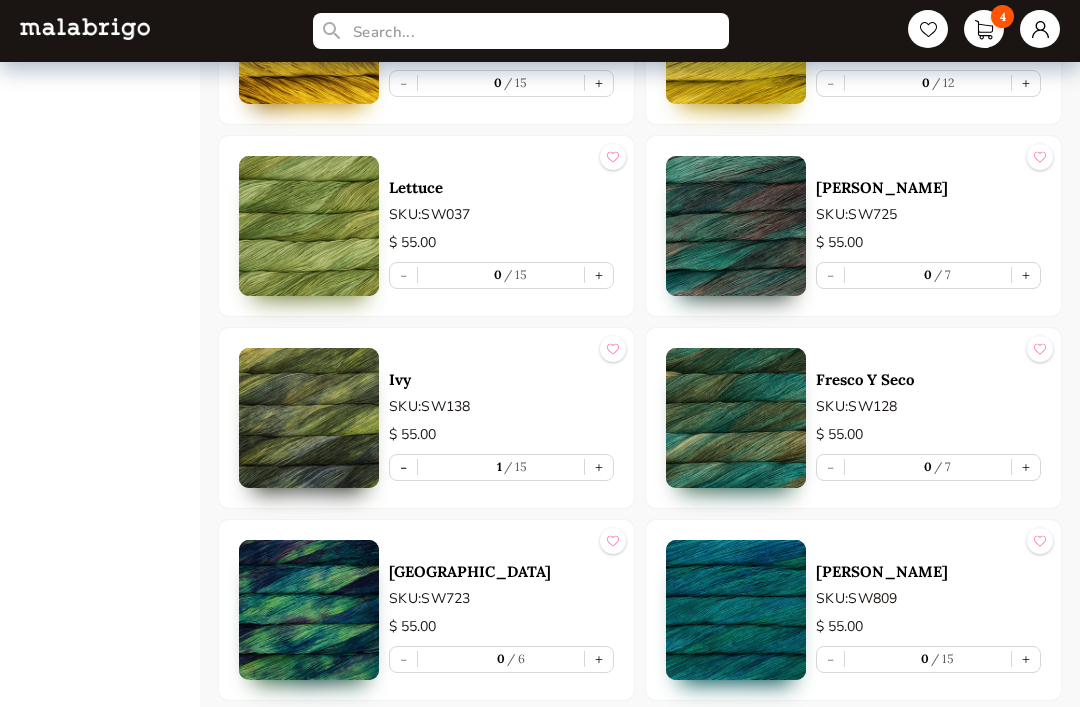 type on "2" 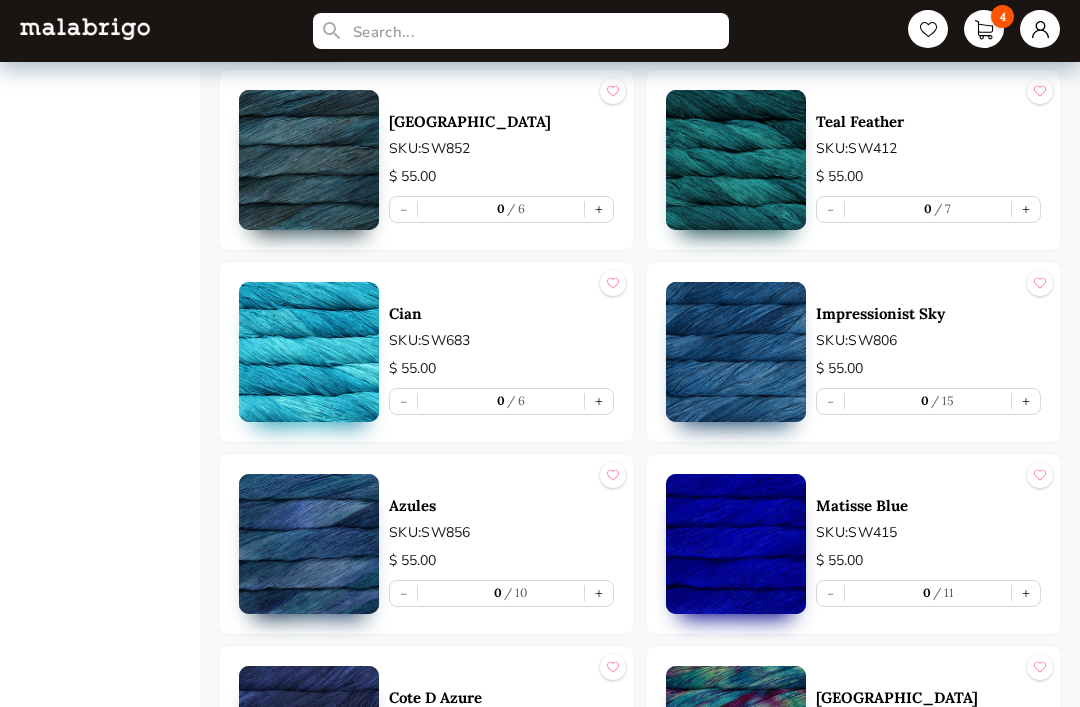 scroll, scrollTop: 4378, scrollLeft: 0, axis: vertical 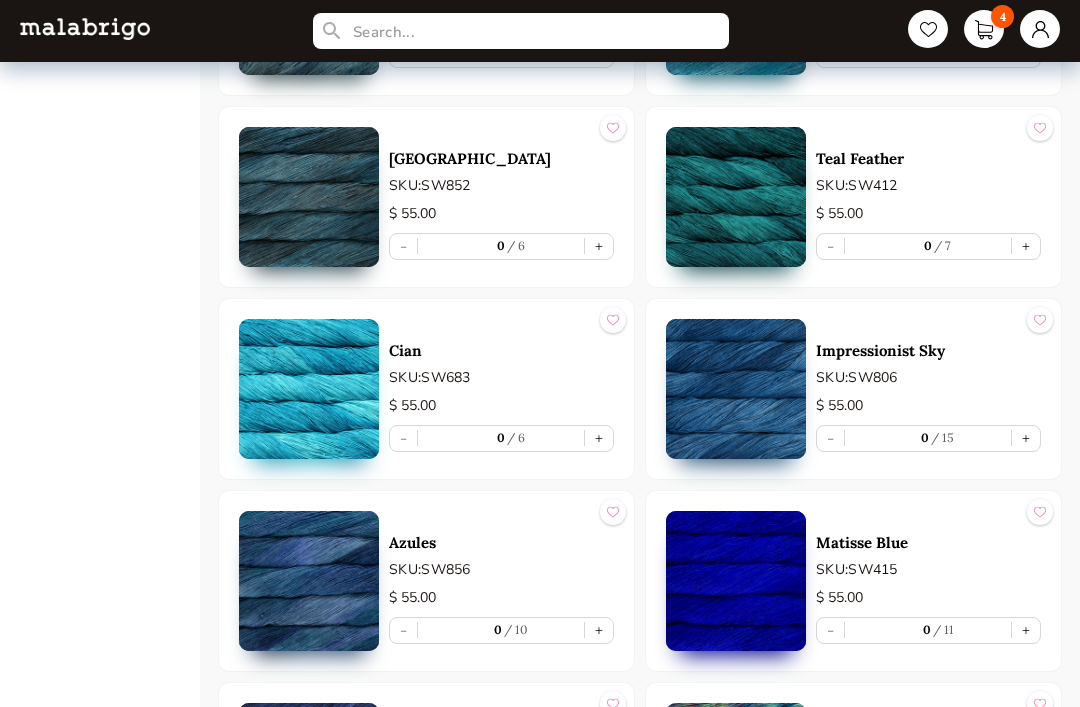 click on "+" at bounding box center (599, 246) 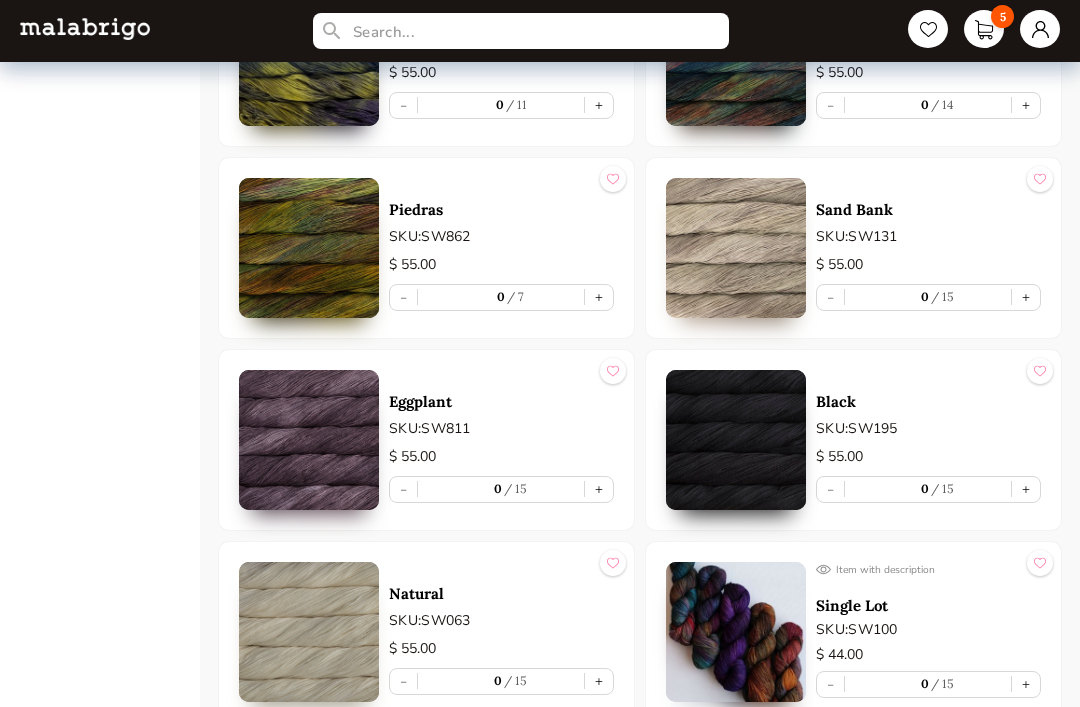 scroll, scrollTop: 7598, scrollLeft: 0, axis: vertical 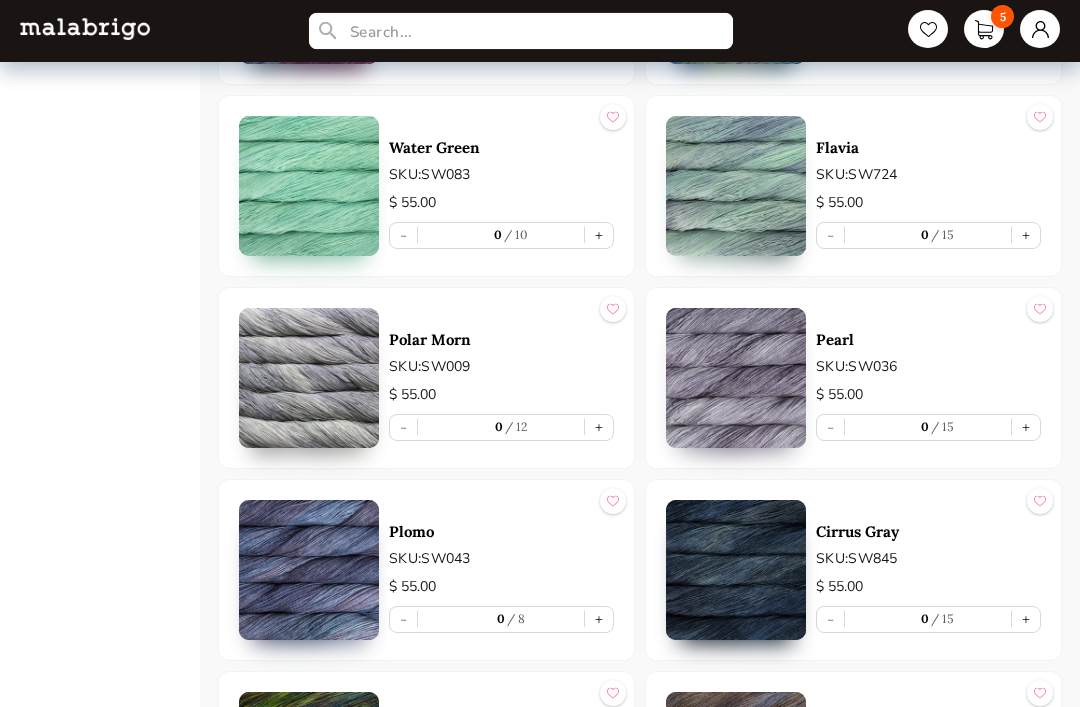 click at bounding box center (521, 31) 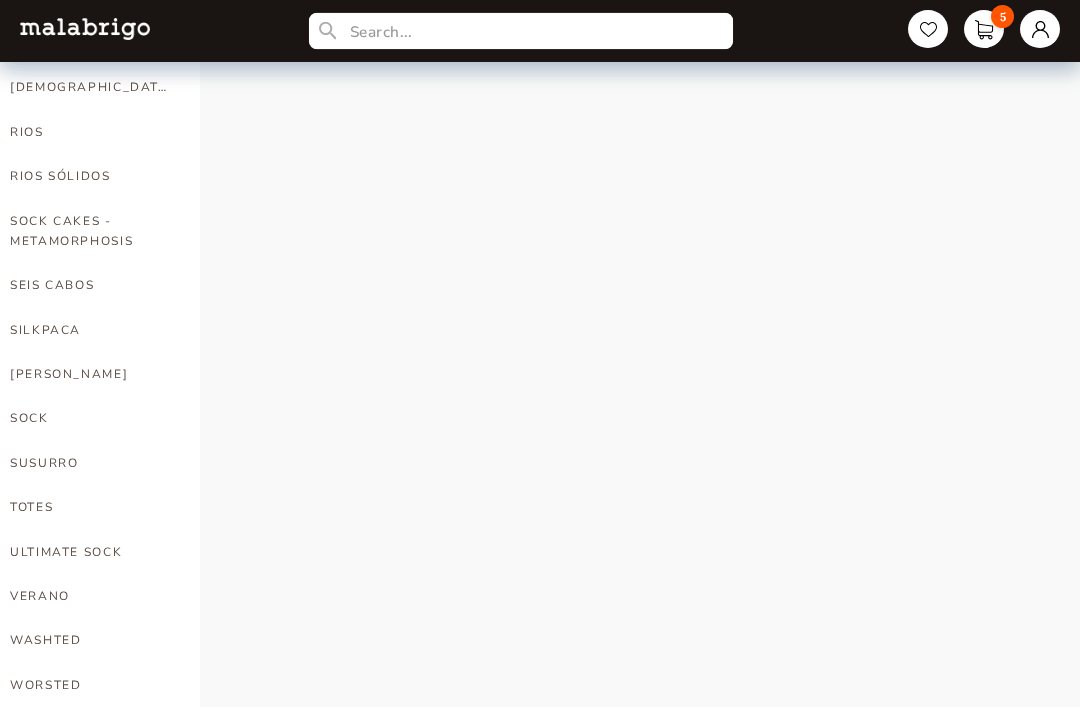 scroll, scrollTop: 1218, scrollLeft: 0, axis: vertical 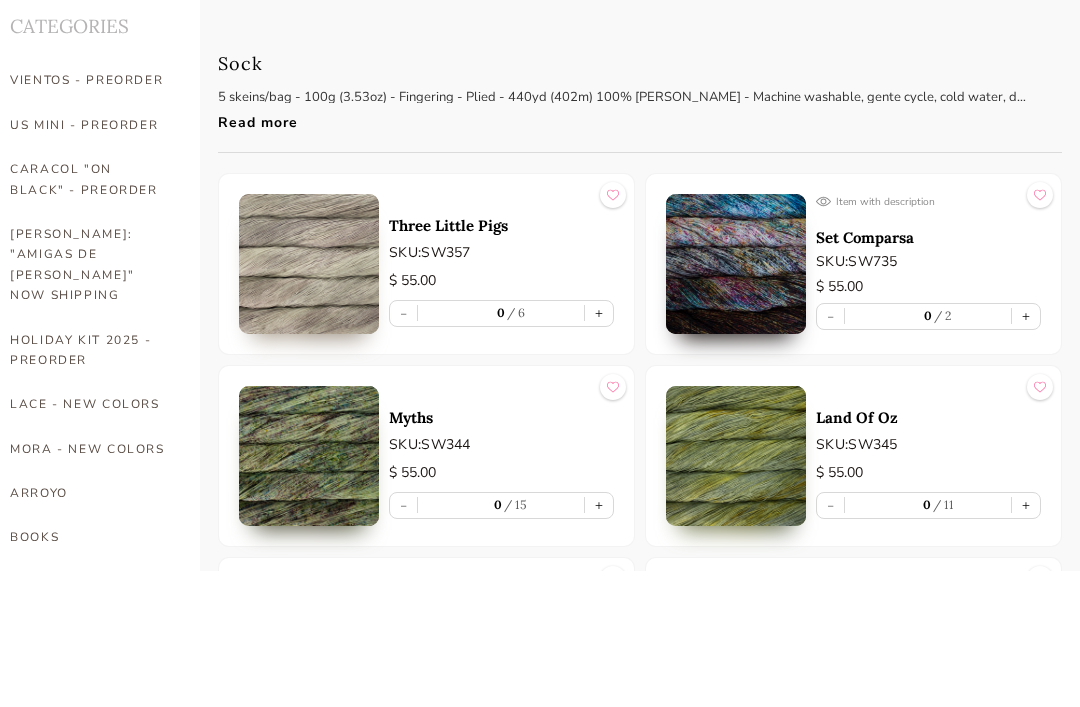 type on "3 pigs" 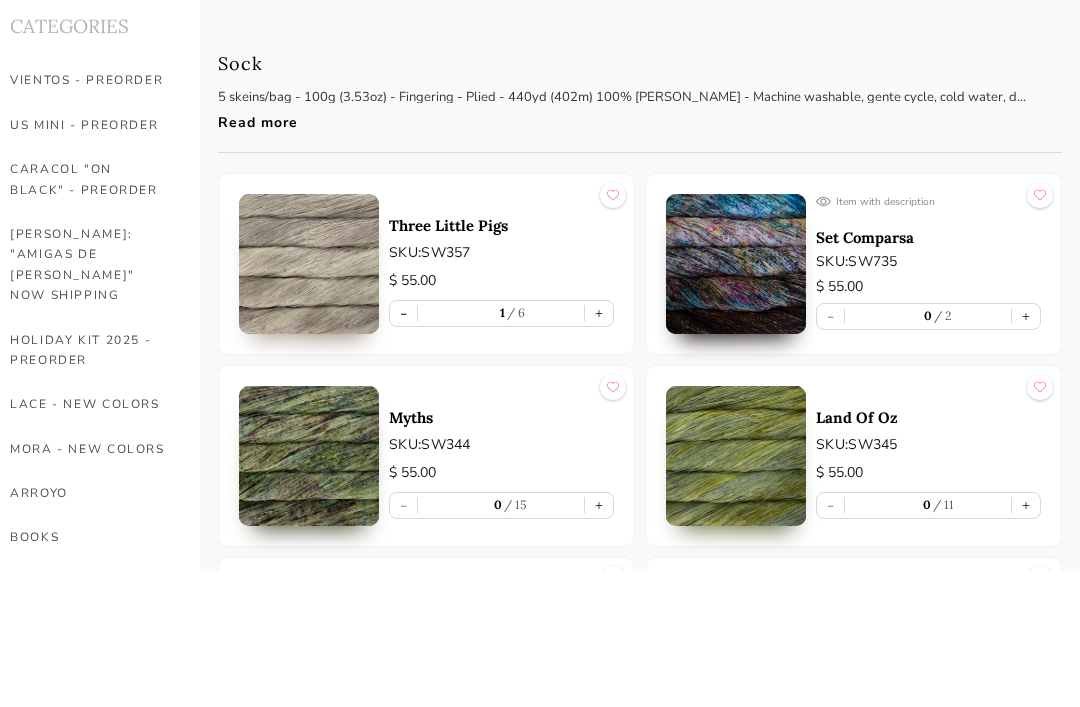 scroll, scrollTop: 137, scrollLeft: 0, axis: vertical 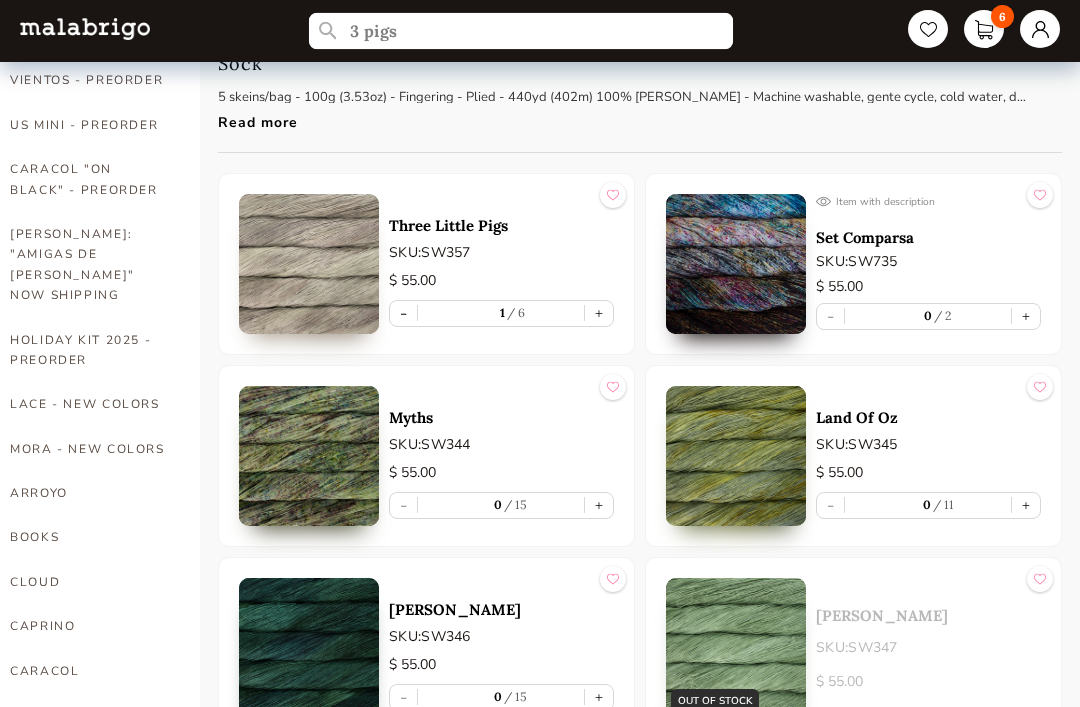 click on "3 pigs" at bounding box center [521, 31] 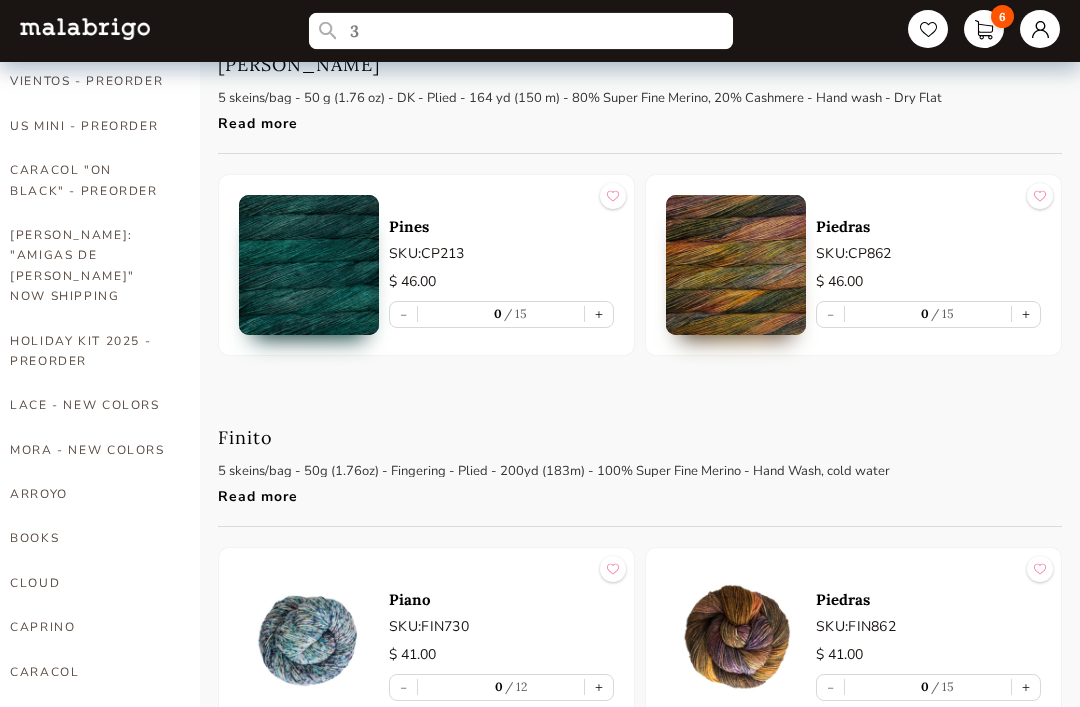 type on "3" 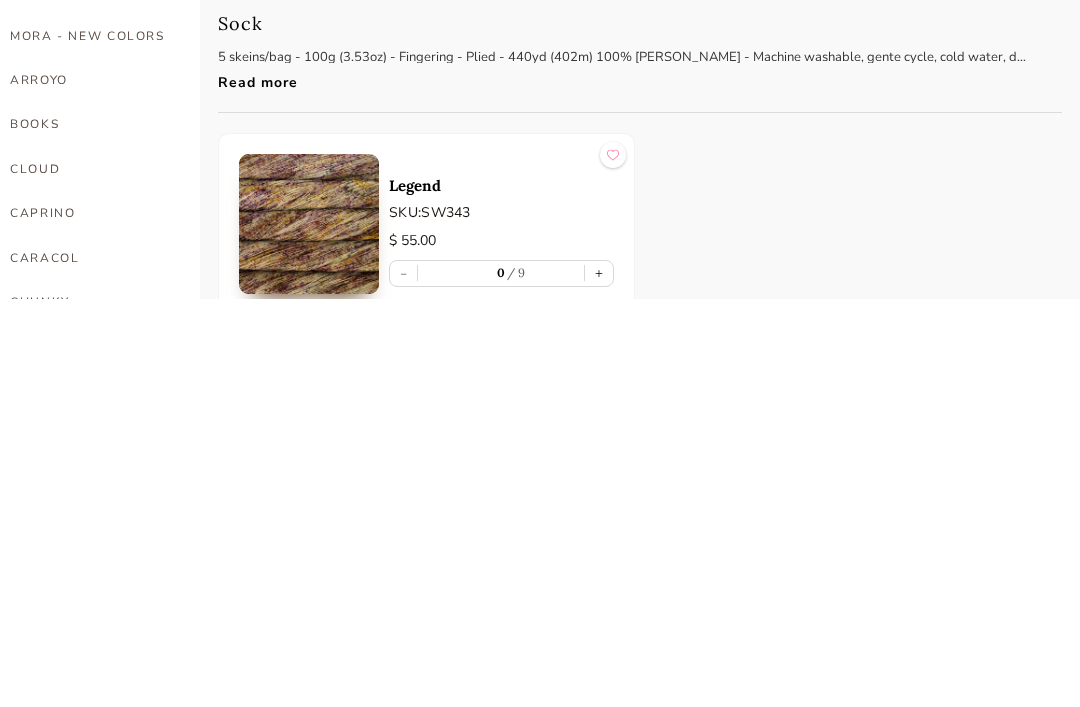 scroll, scrollTop: 144, scrollLeft: 0, axis: vertical 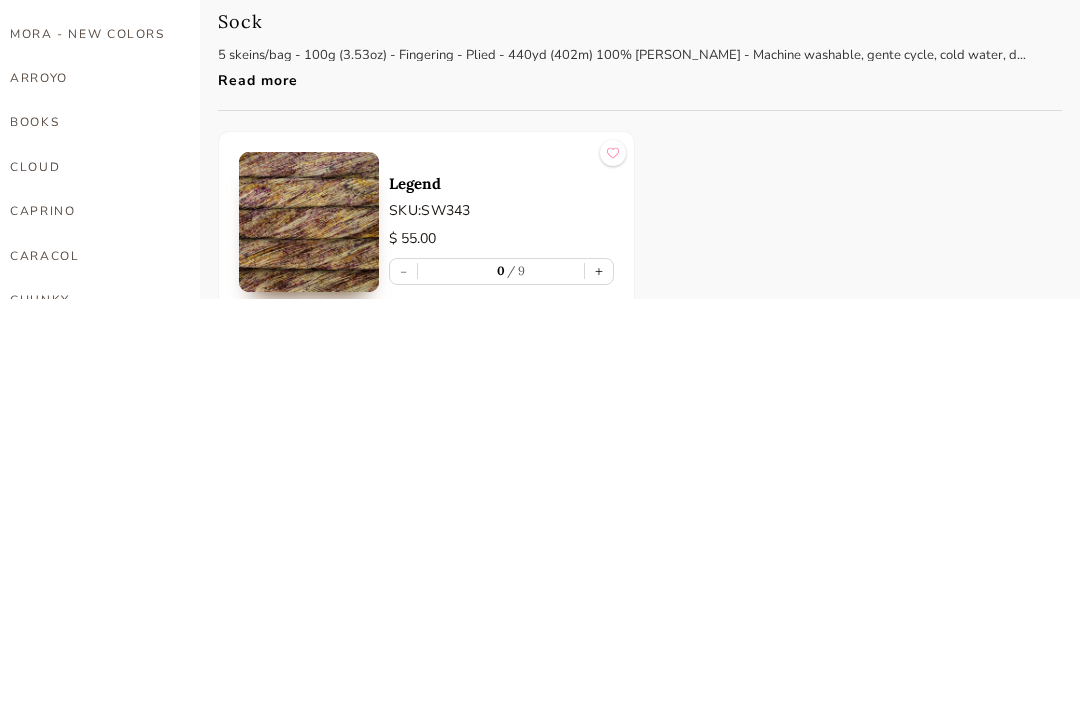 type on "Legend" 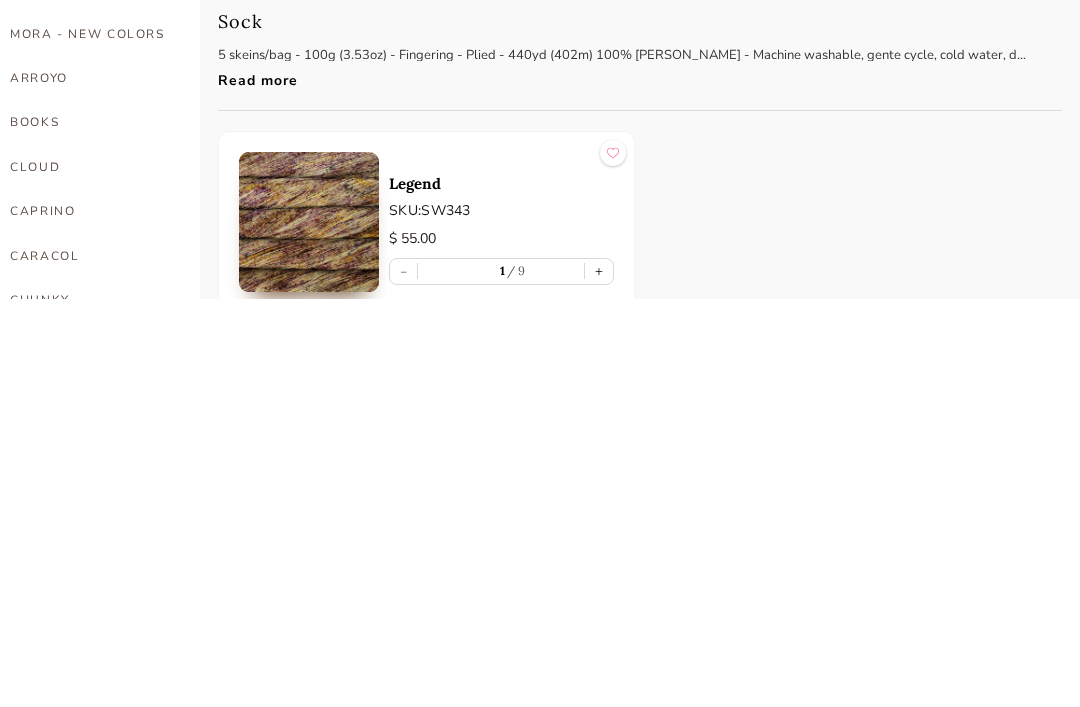 scroll, scrollTop: 553, scrollLeft: 0, axis: vertical 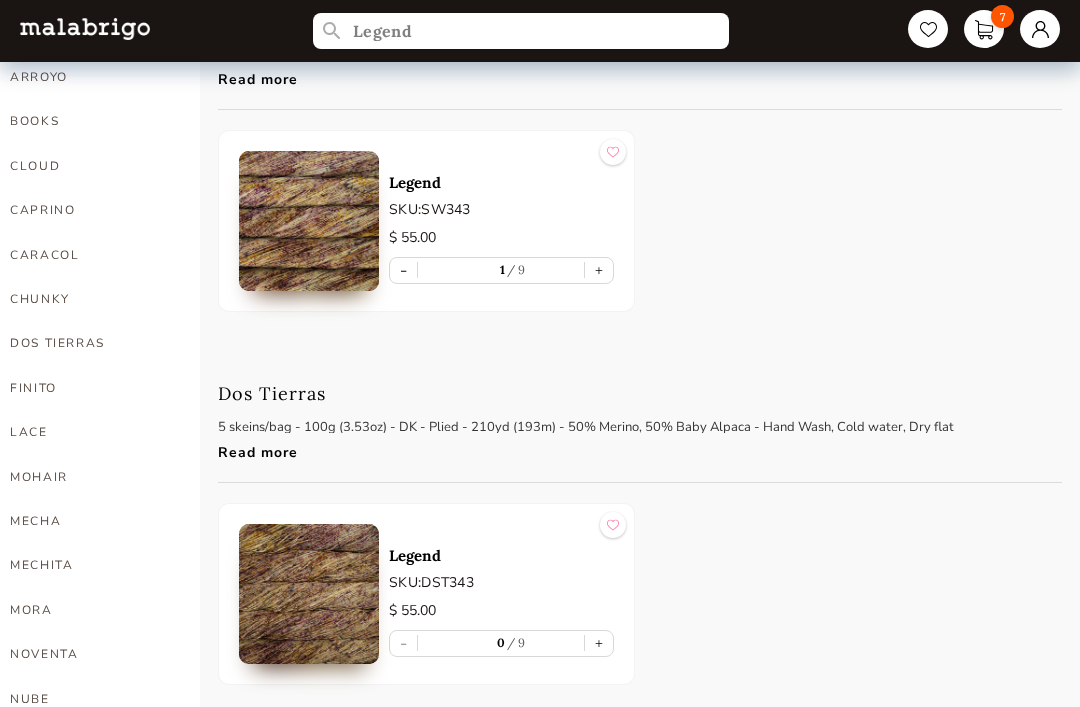 click on "7" at bounding box center (984, 29) 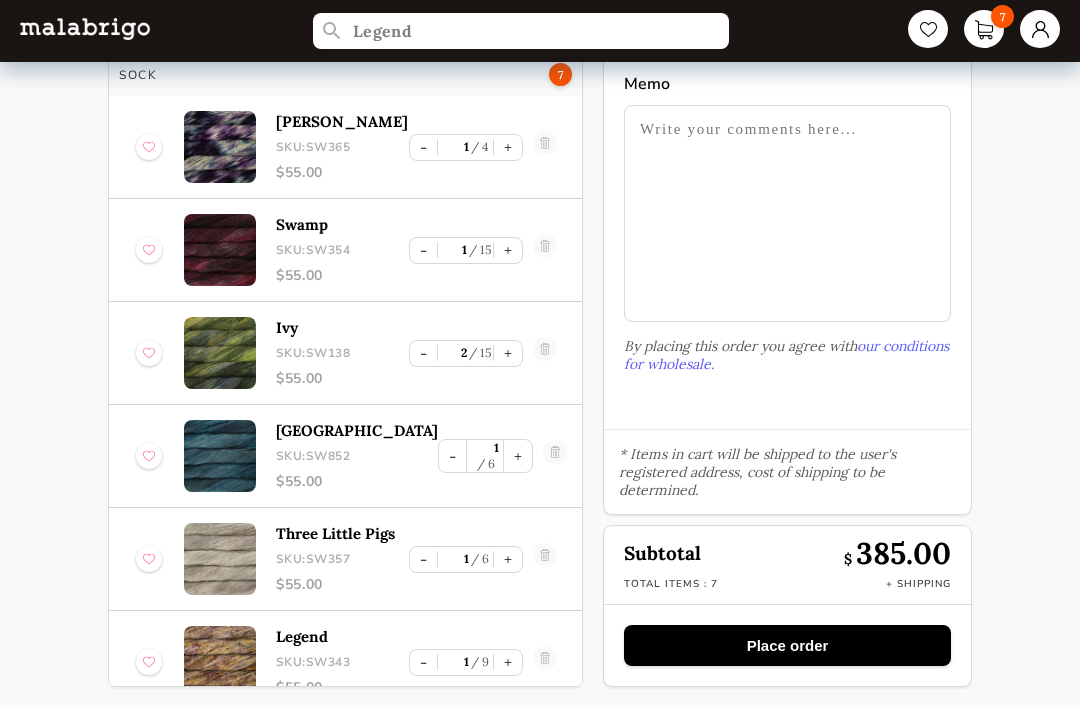 scroll, scrollTop: 50, scrollLeft: 0, axis: vertical 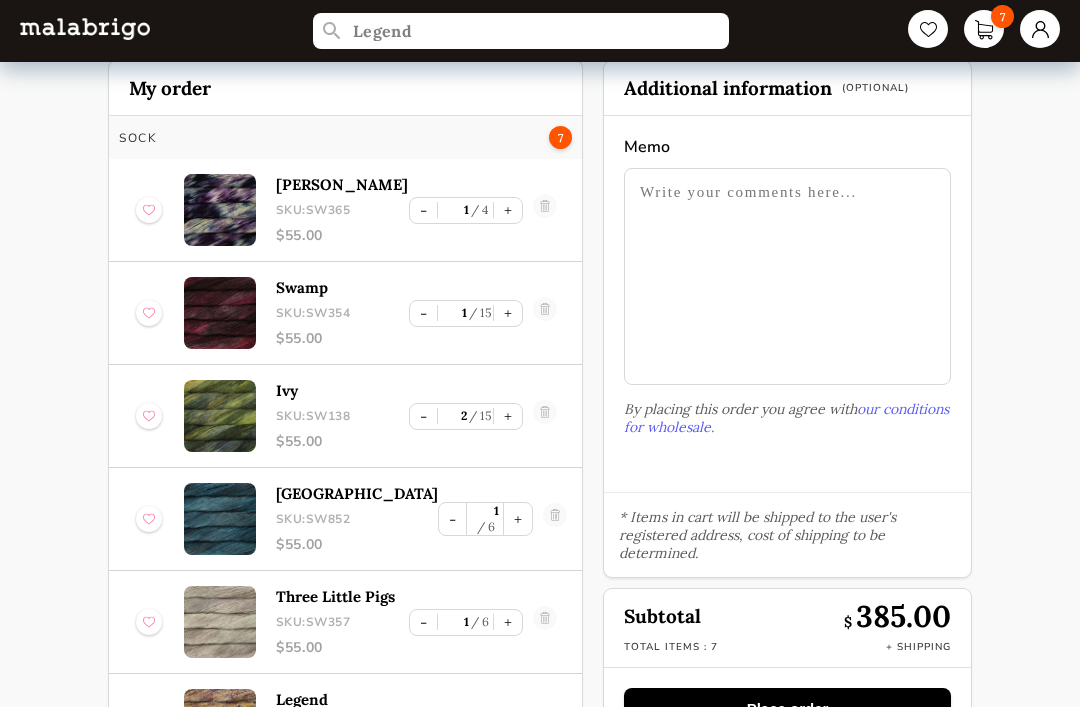 click on "Legend 7" at bounding box center [540, 31] 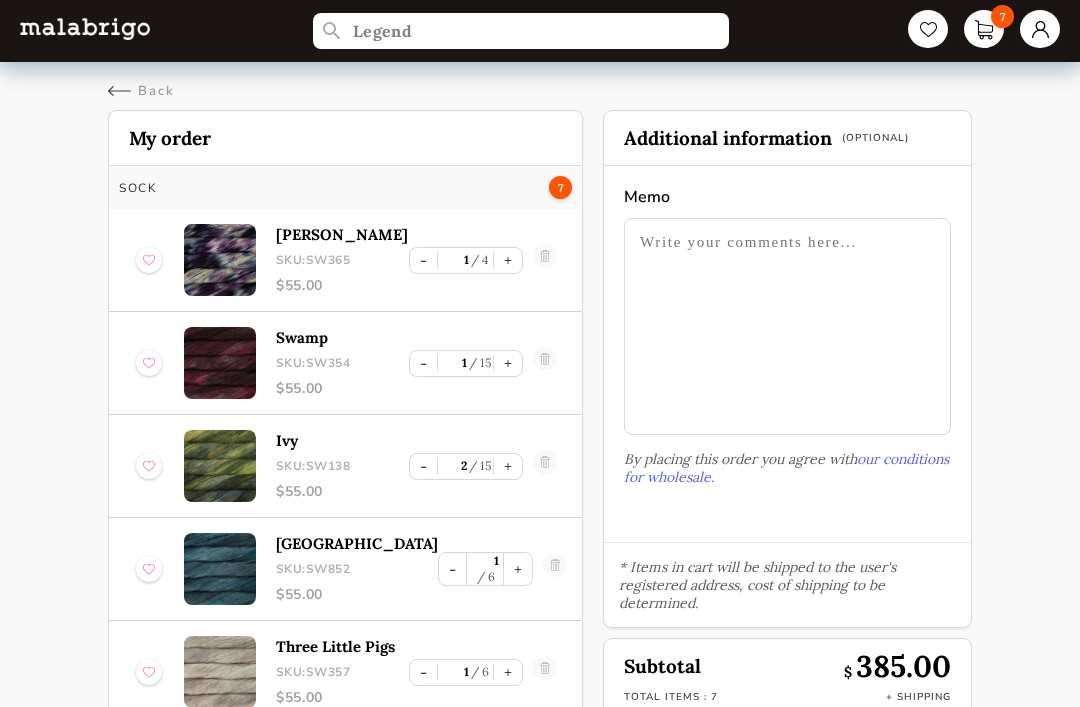 click on "Back" at bounding box center (141, 91) 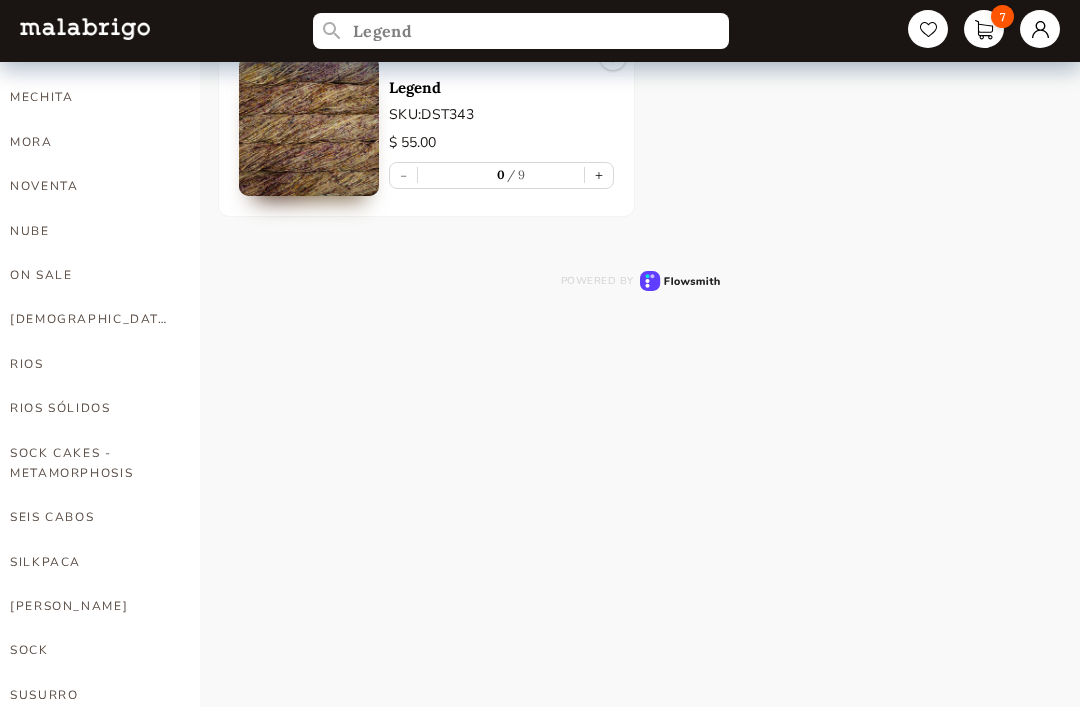 scroll, scrollTop: 1154, scrollLeft: 0, axis: vertical 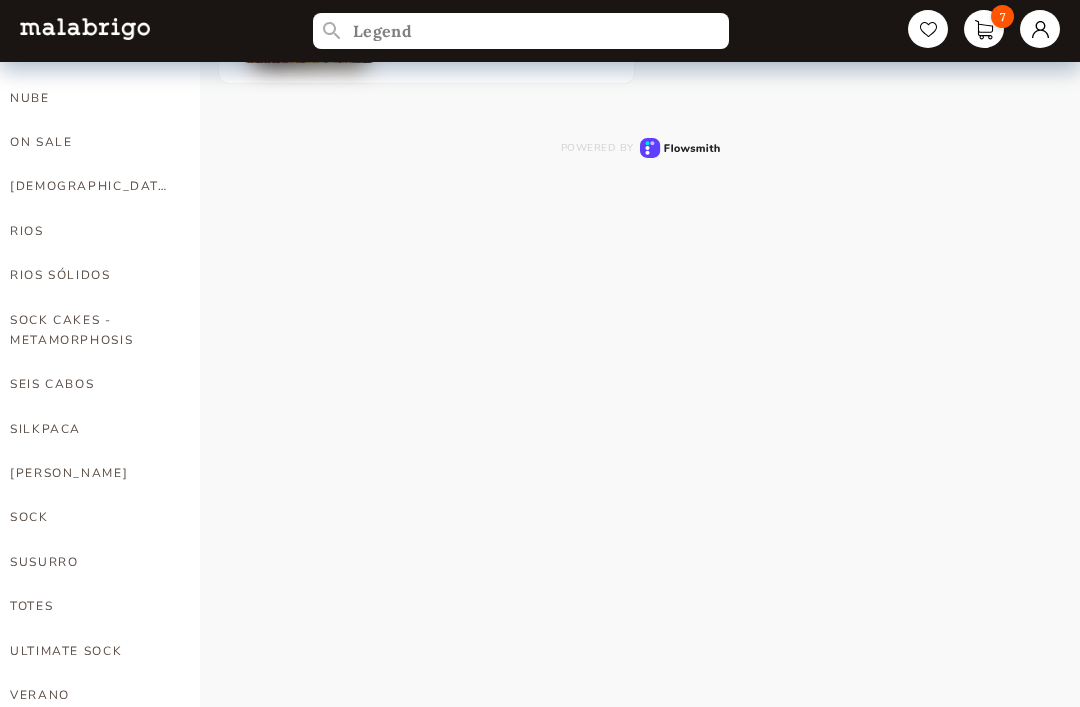 click on "ULTIMATE SOCK" at bounding box center [90, 651] 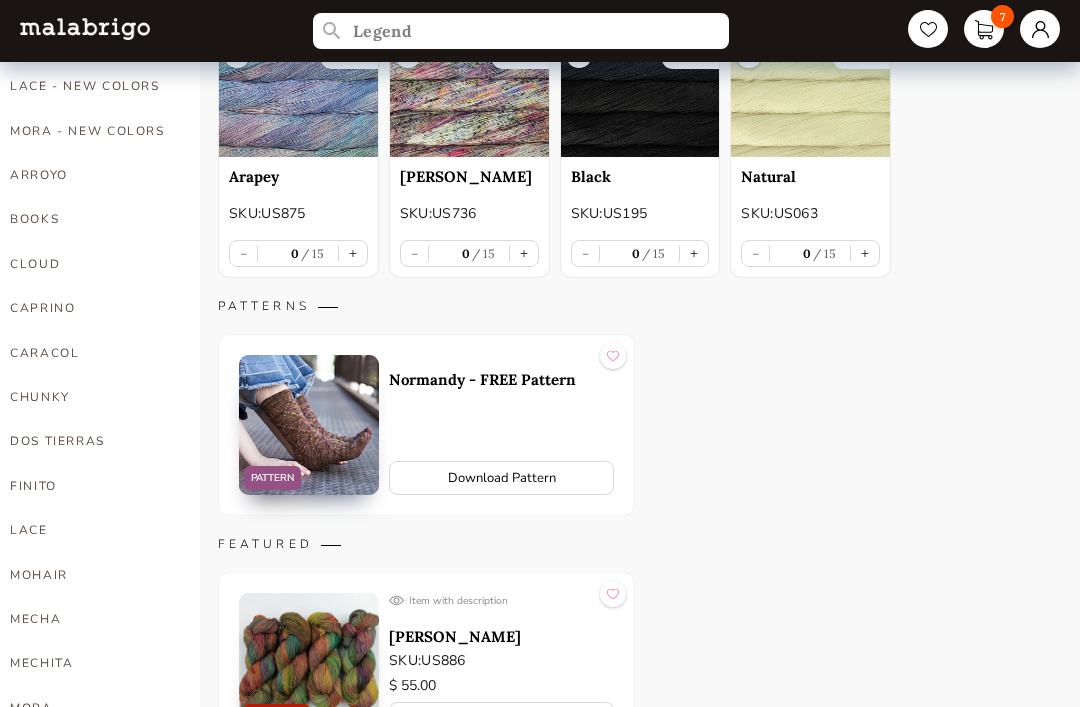 scroll, scrollTop: 455, scrollLeft: 0, axis: vertical 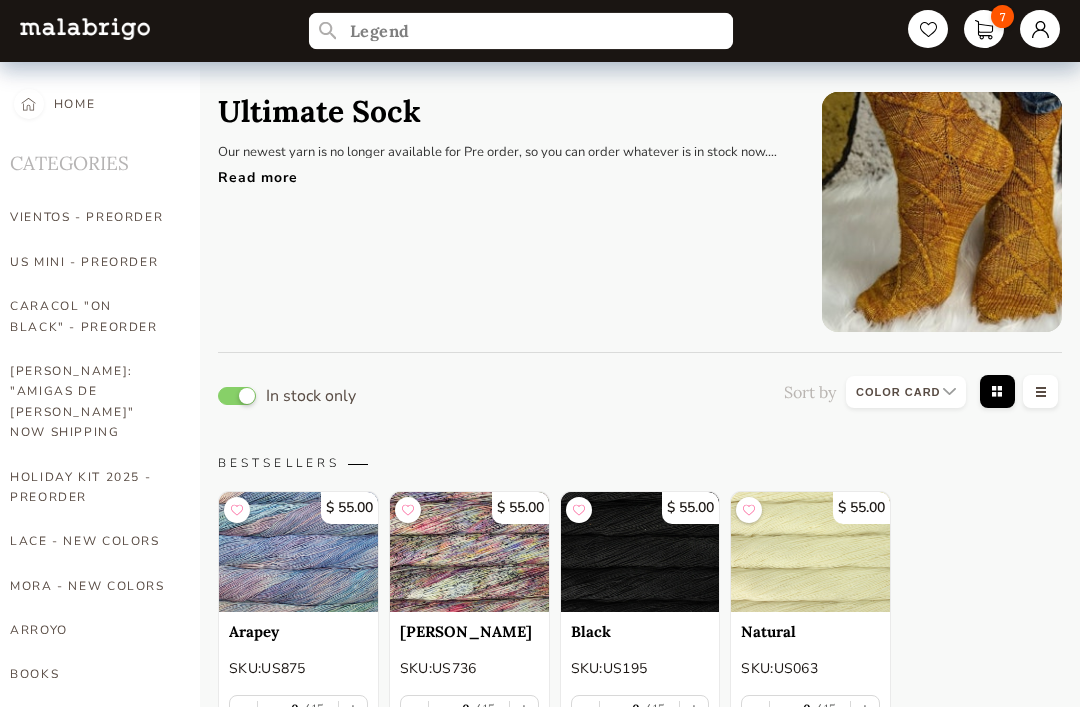click on "Legend" at bounding box center [521, 31] 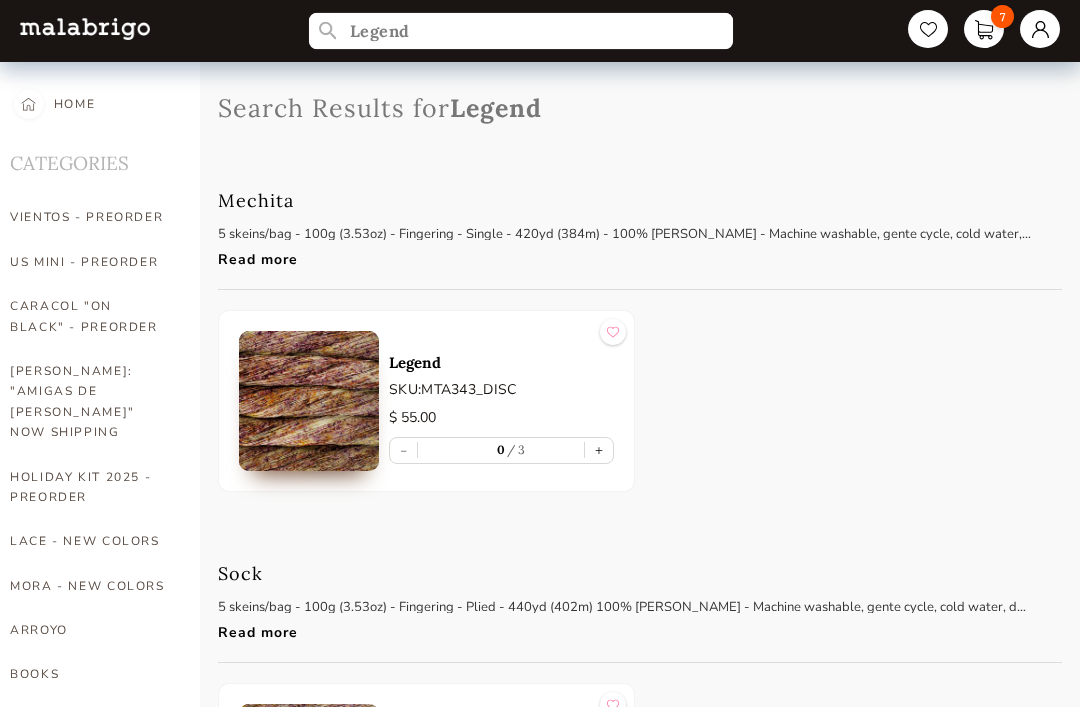 click on "Legend" at bounding box center (521, 31) 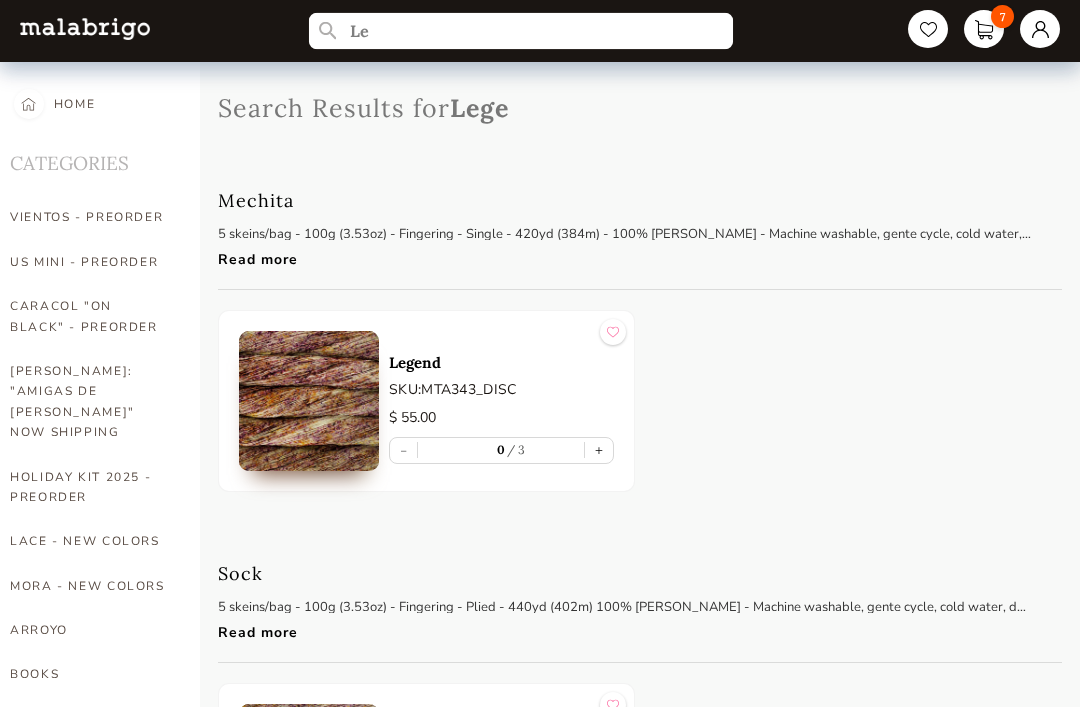 type on "L" 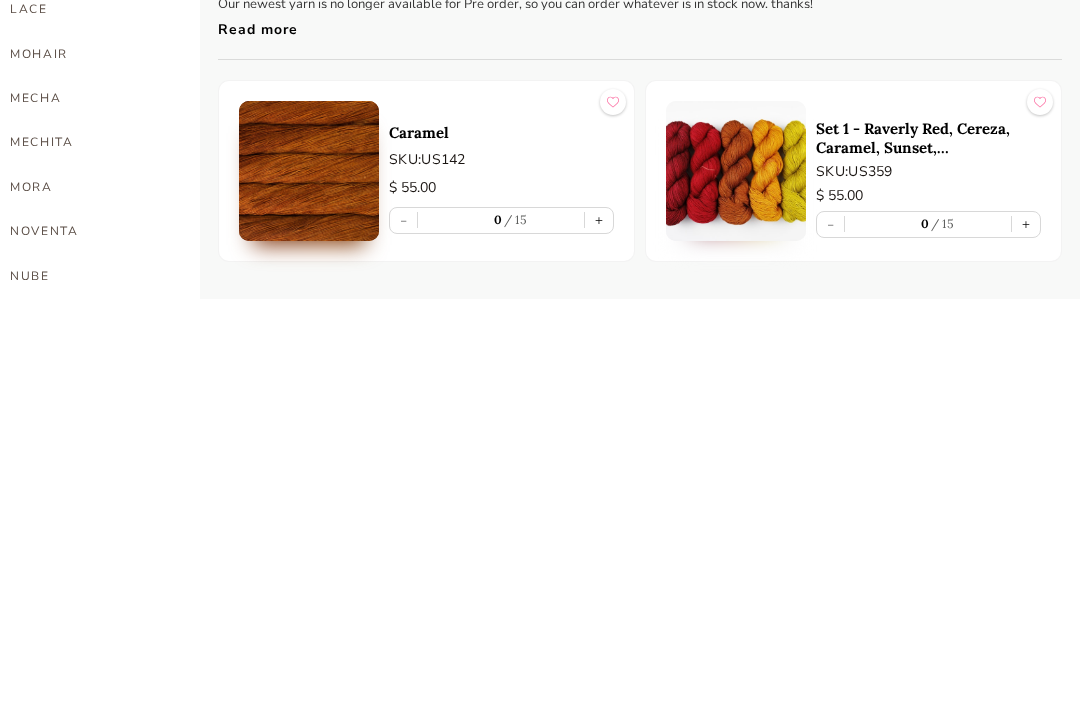 type on "Caramel" 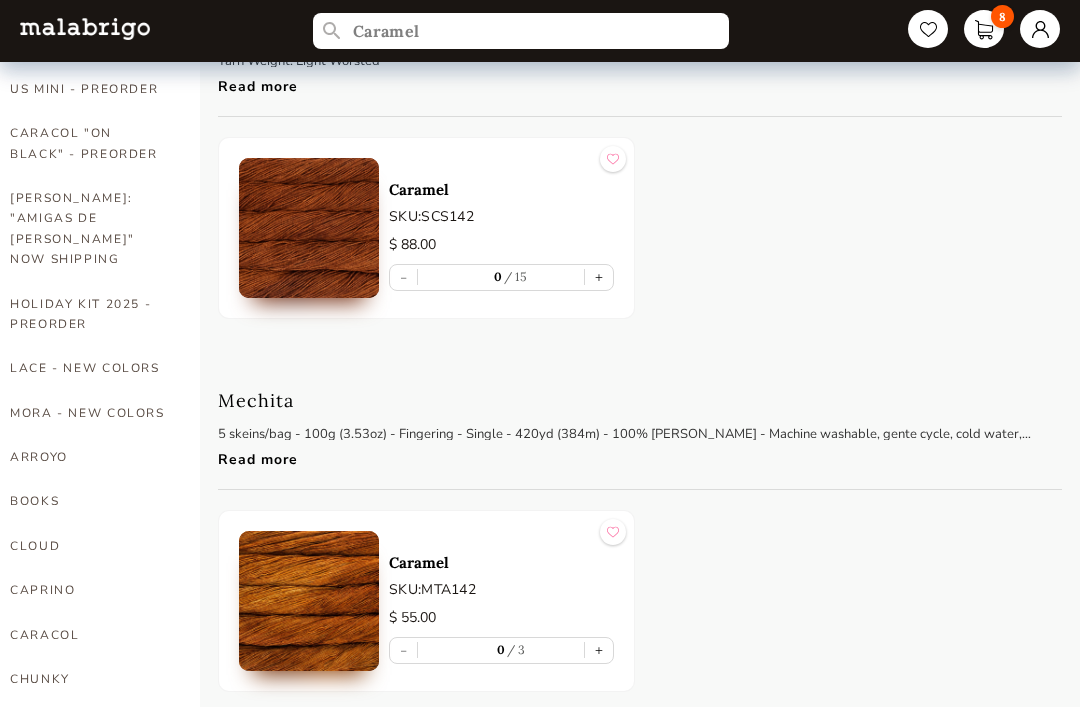 scroll, scrollTop: 0, scrollLeft: 0, axis: both 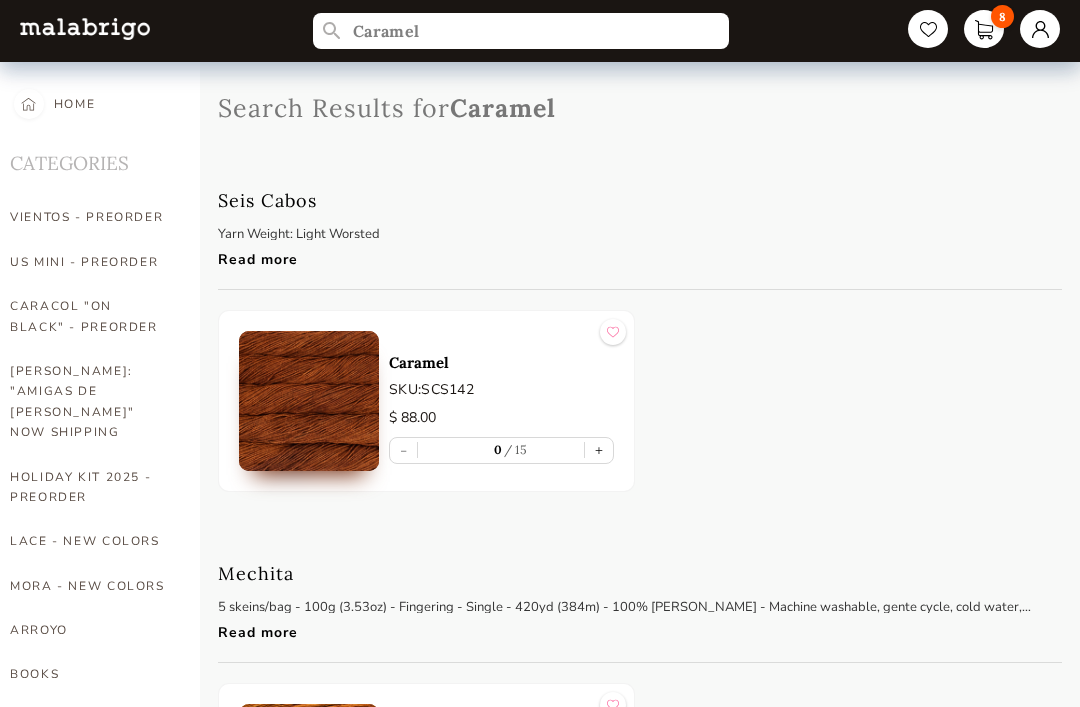 click on "Caramel 8" at bounding box center [540, 31] 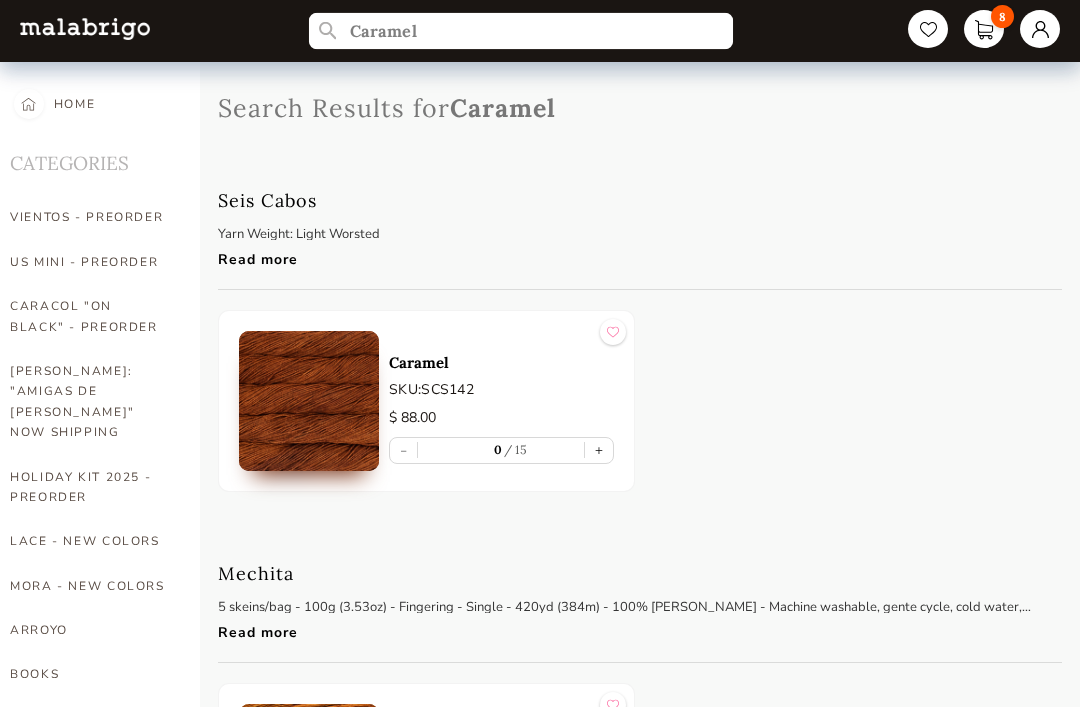 click on "Caramel" at bounding box center [521, 31] 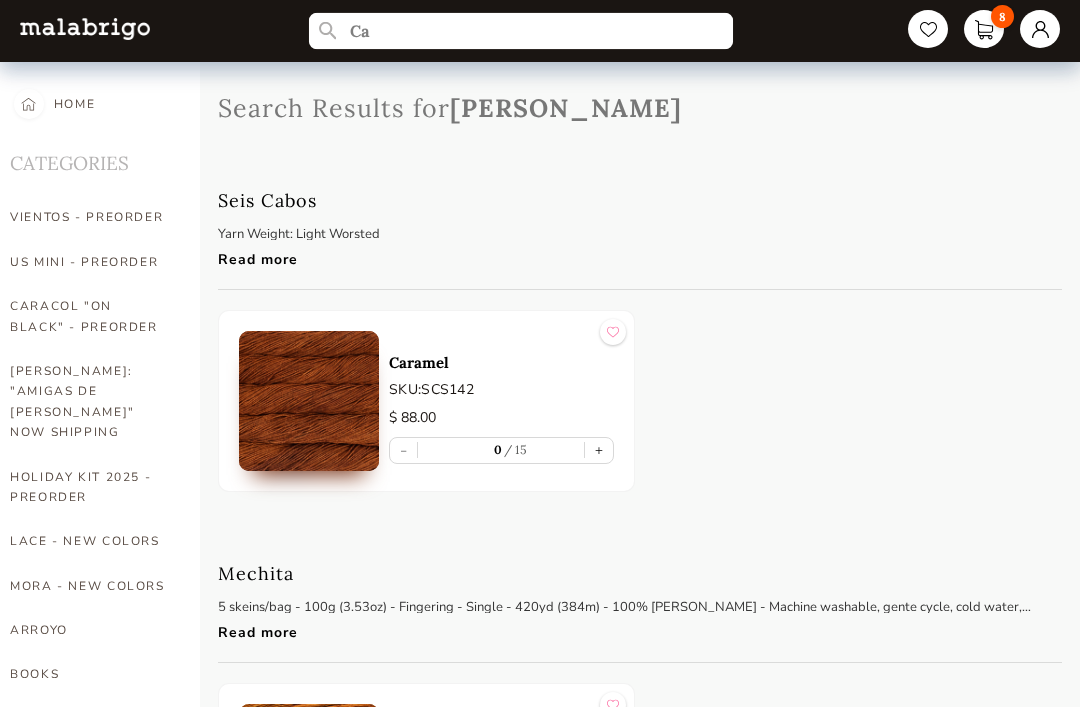 type on "C" 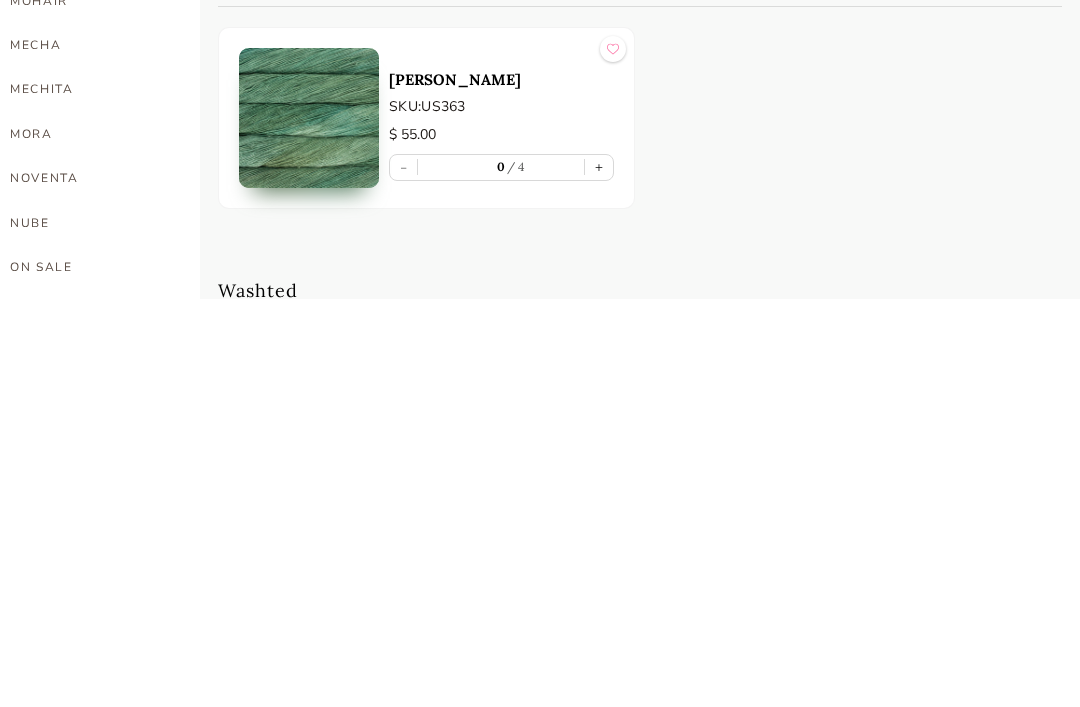 scroll, scrollTop: 622, scrollLeft: 0, axis: vertical 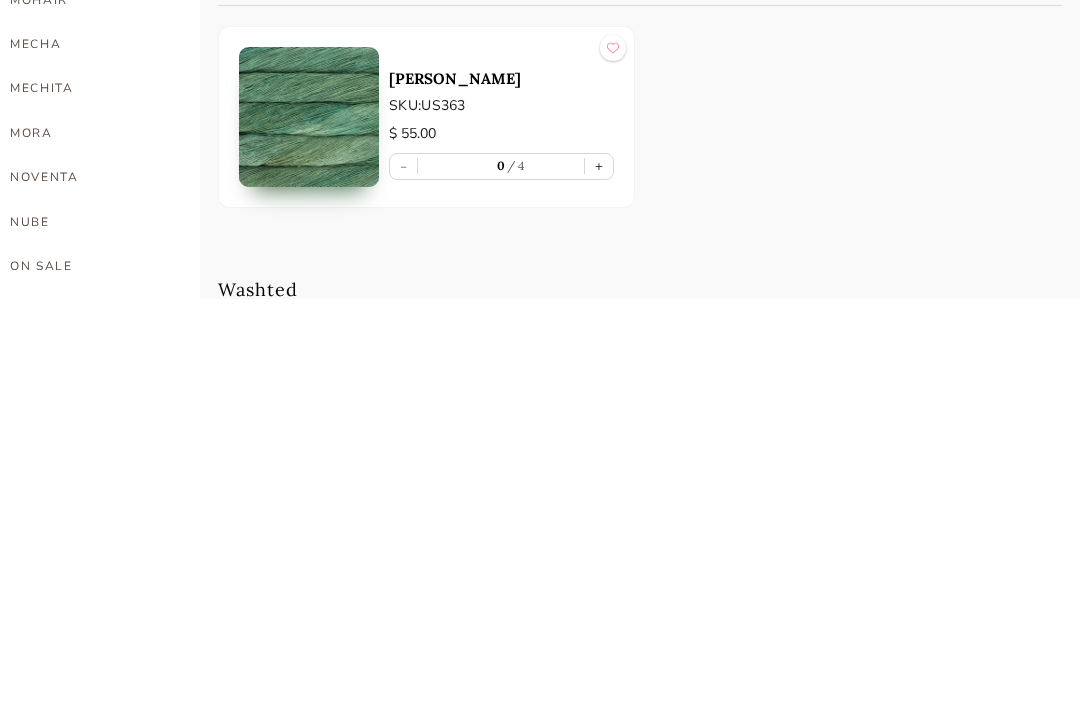 type on "[PERSON_NAME]" 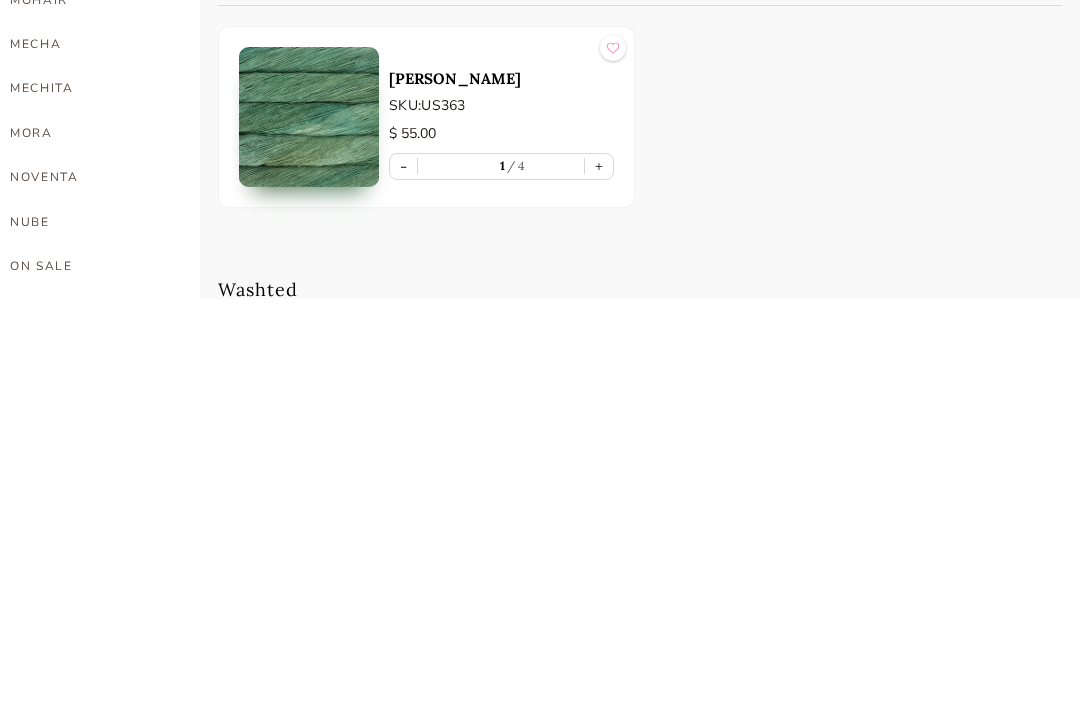 type on "1" 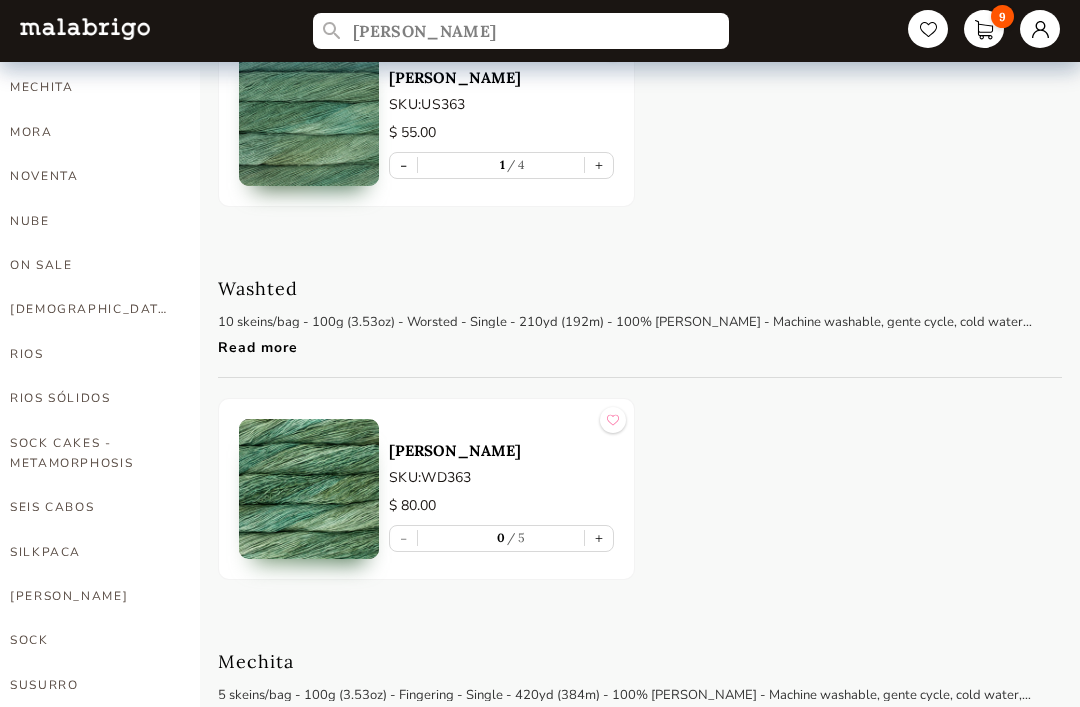 click on "9" at bounding box center (984, 29) 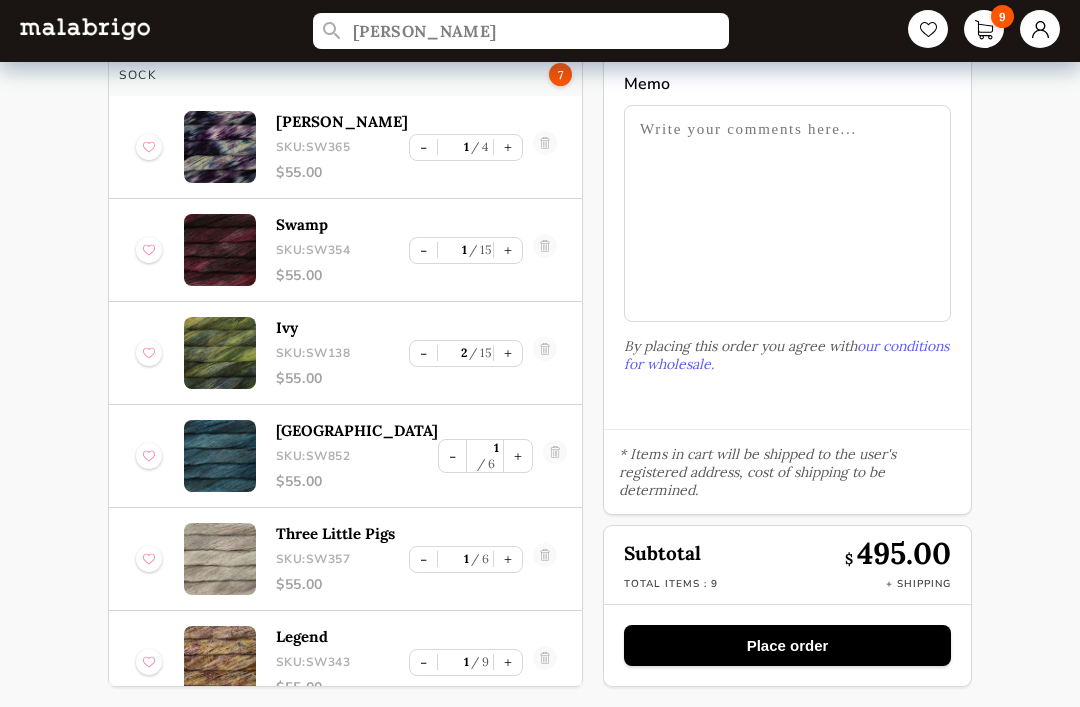 scroll, scrollTop: 50, scrollLeft: 0, axis: vertical 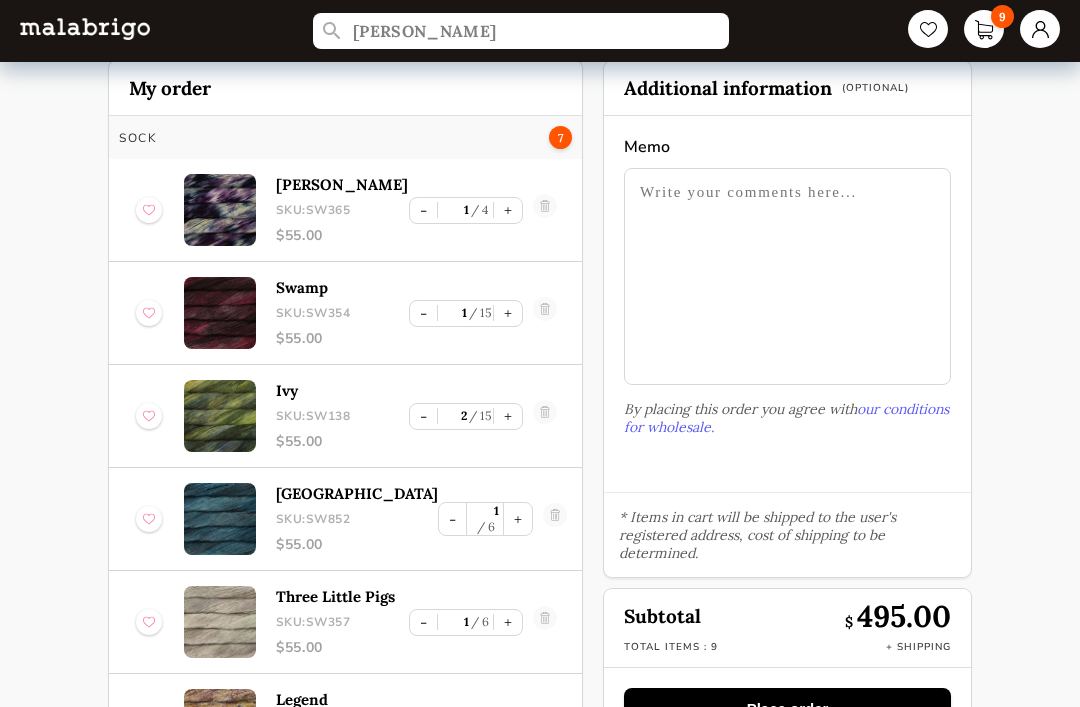 click on "Place order" at bounding box center (787, 708) 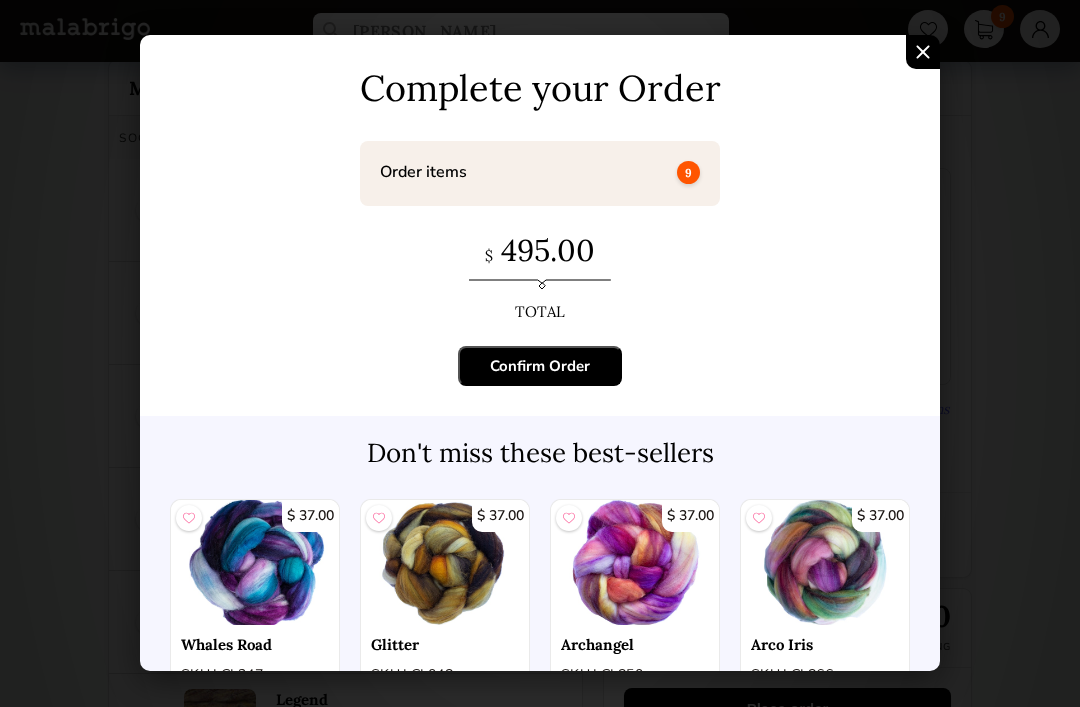 click on "Confirm Order" at bounding box center [540, 366] 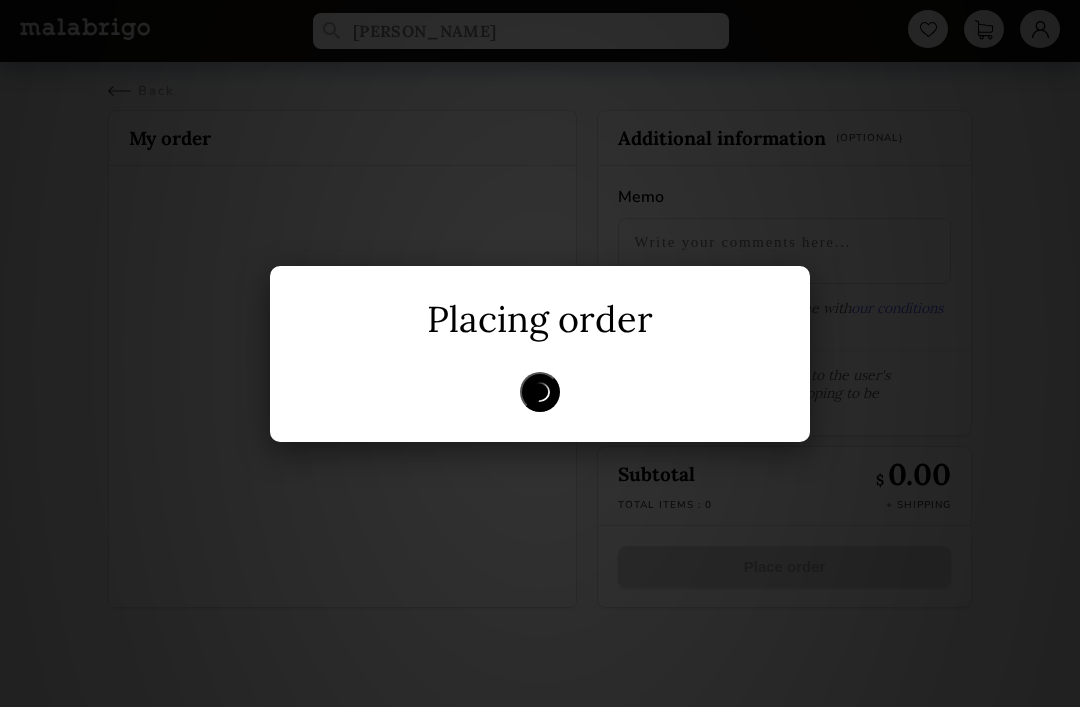 scroll, scrollTop: 0, scrollLeft: 0, axis: both 